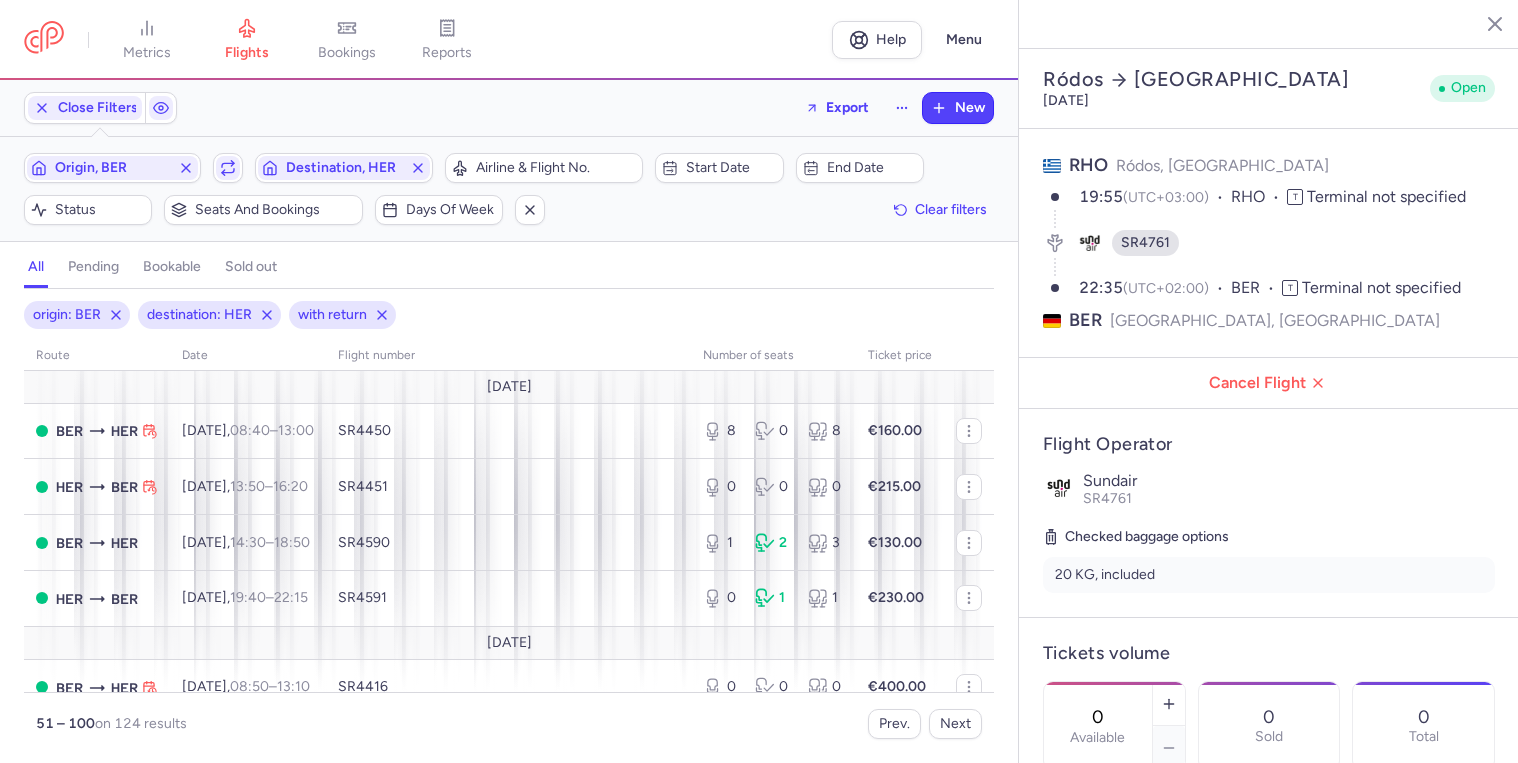 select on "days" 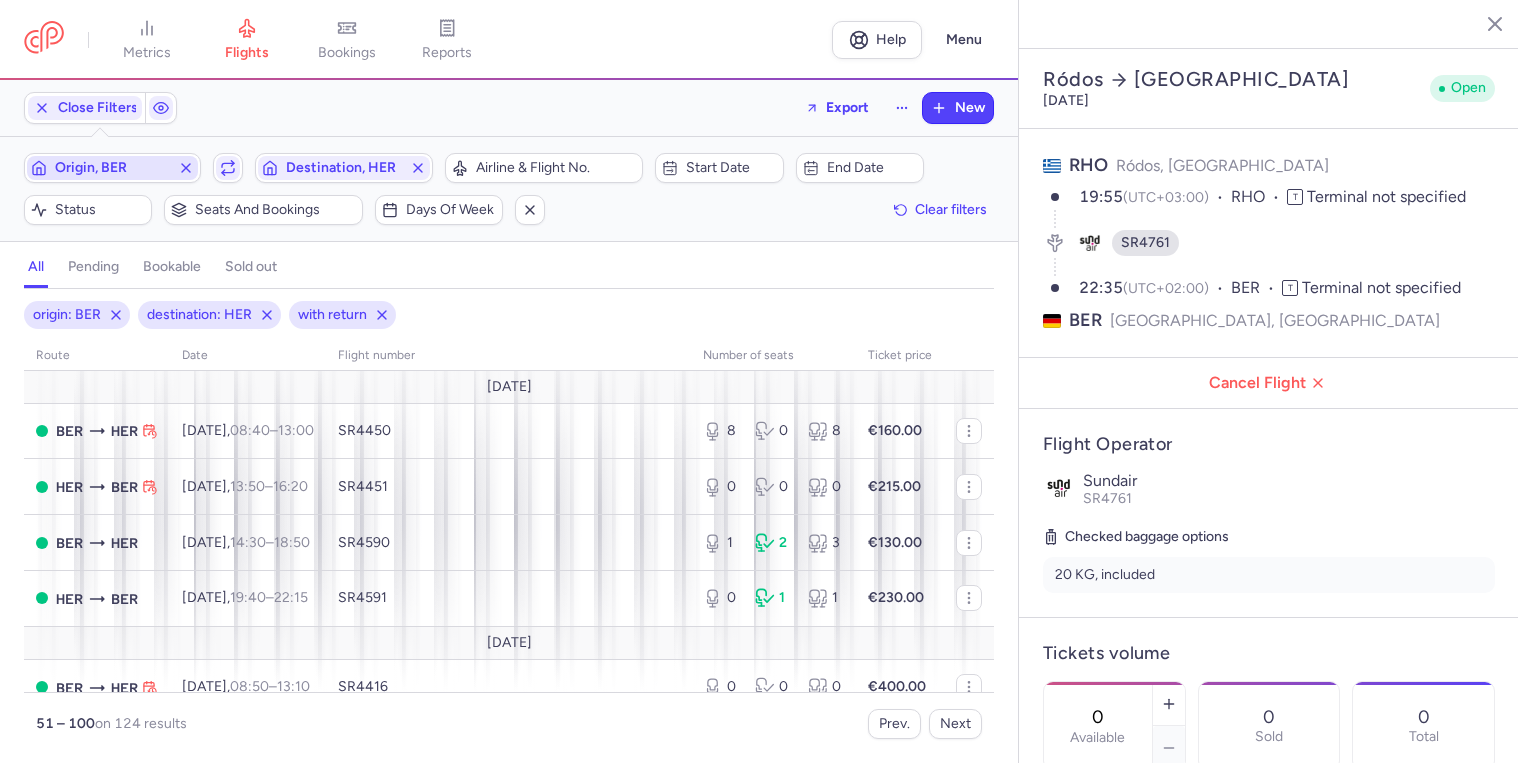 scroll, scrollTop: 0, scrollLeft: 0, axis: both 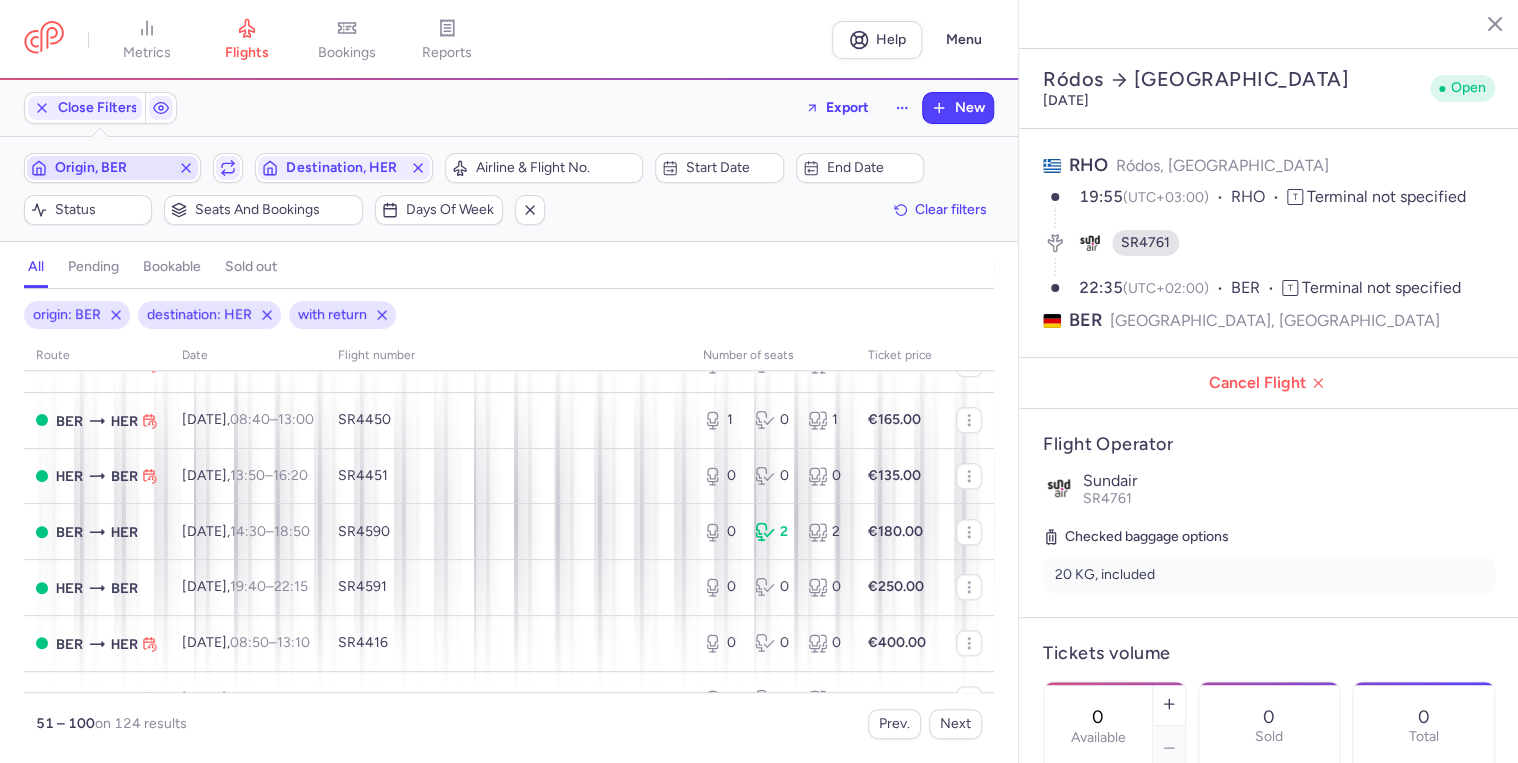 click on "Origin, BER" at bounding box center [112, 168] 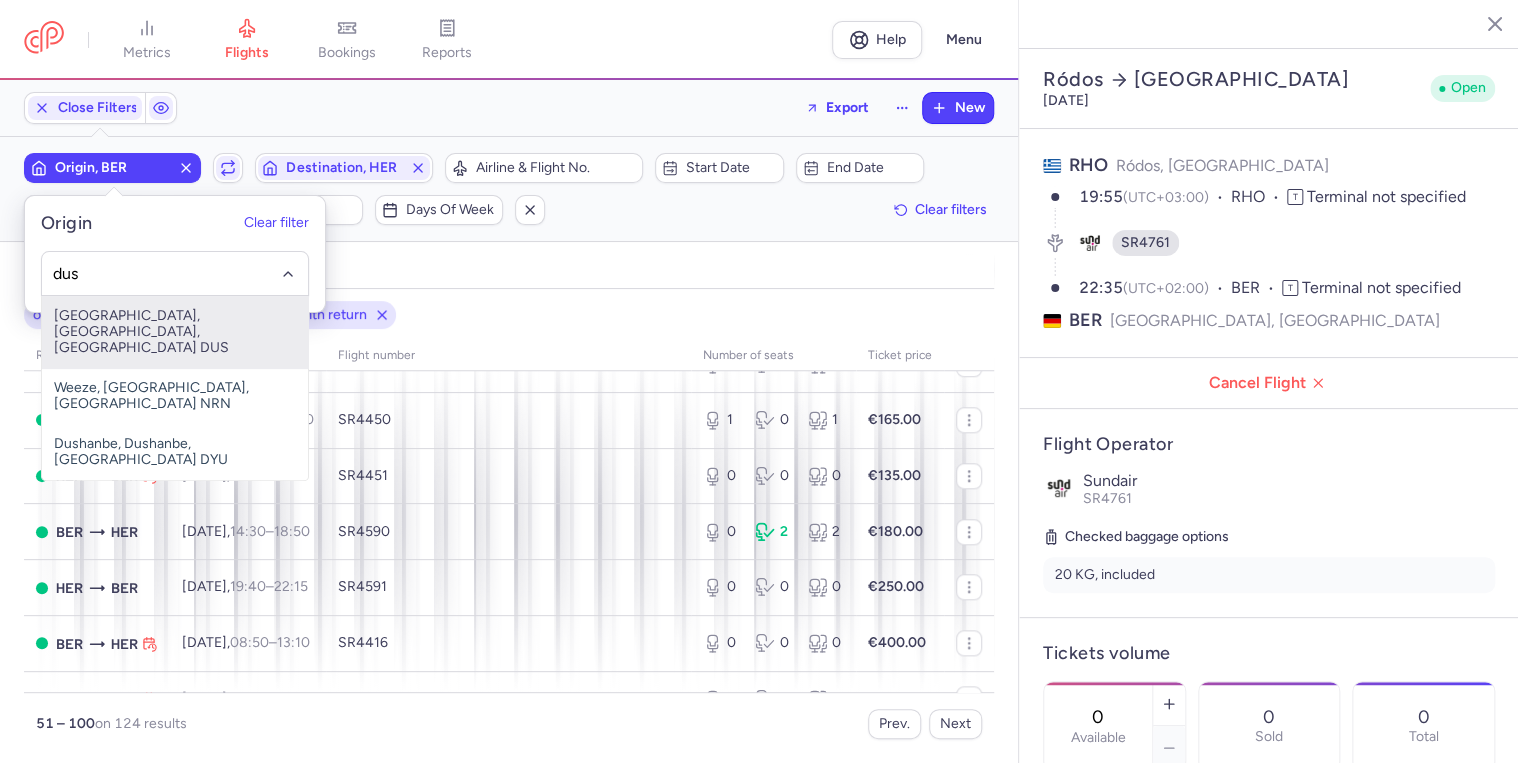 click on "dus" 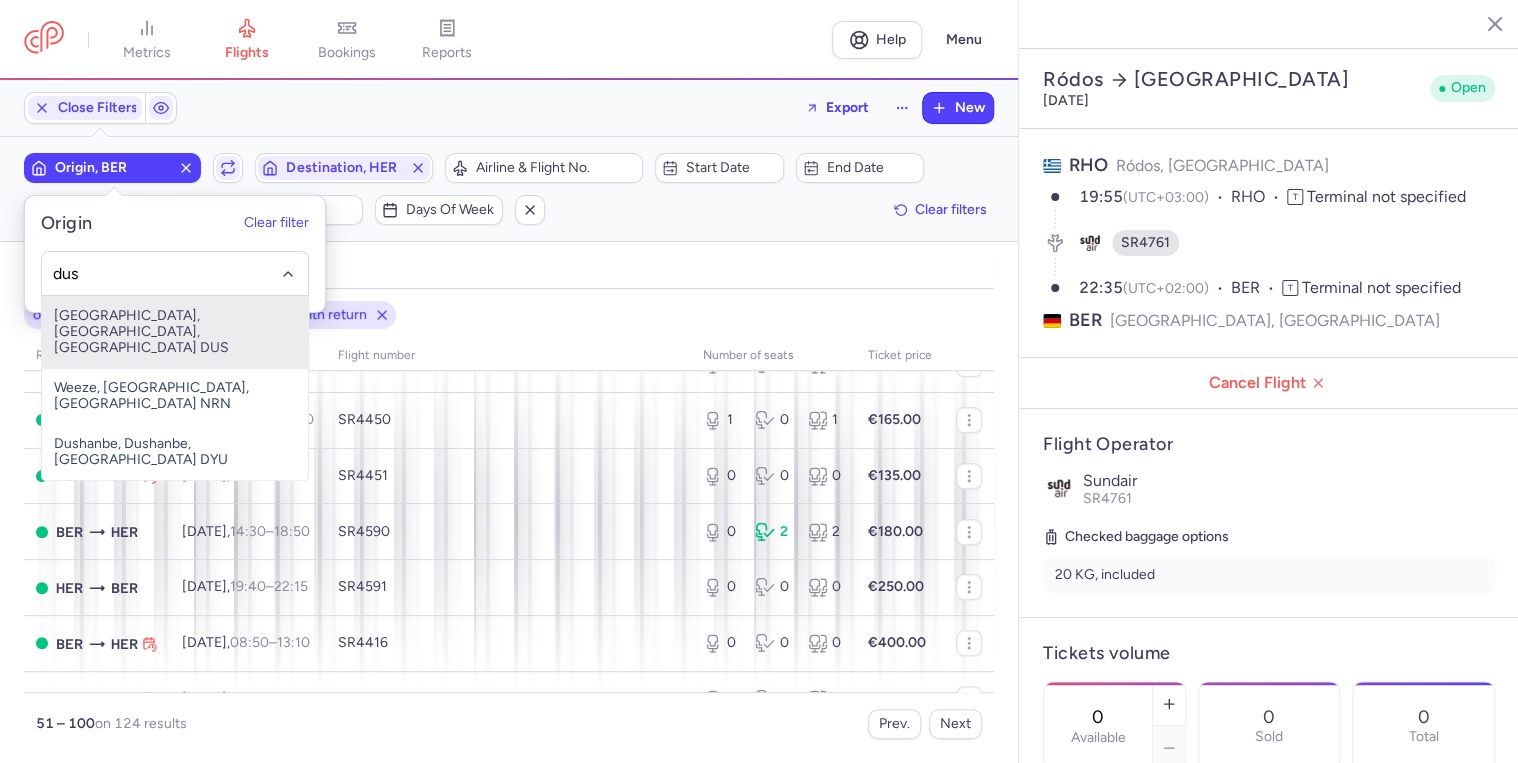 click on "[GEOGRAPHIC_DATA], [GEOGRAPHIC_DATA], [GEOGRAPHIC_DATA] DUS" at bounding box center [175, 332] 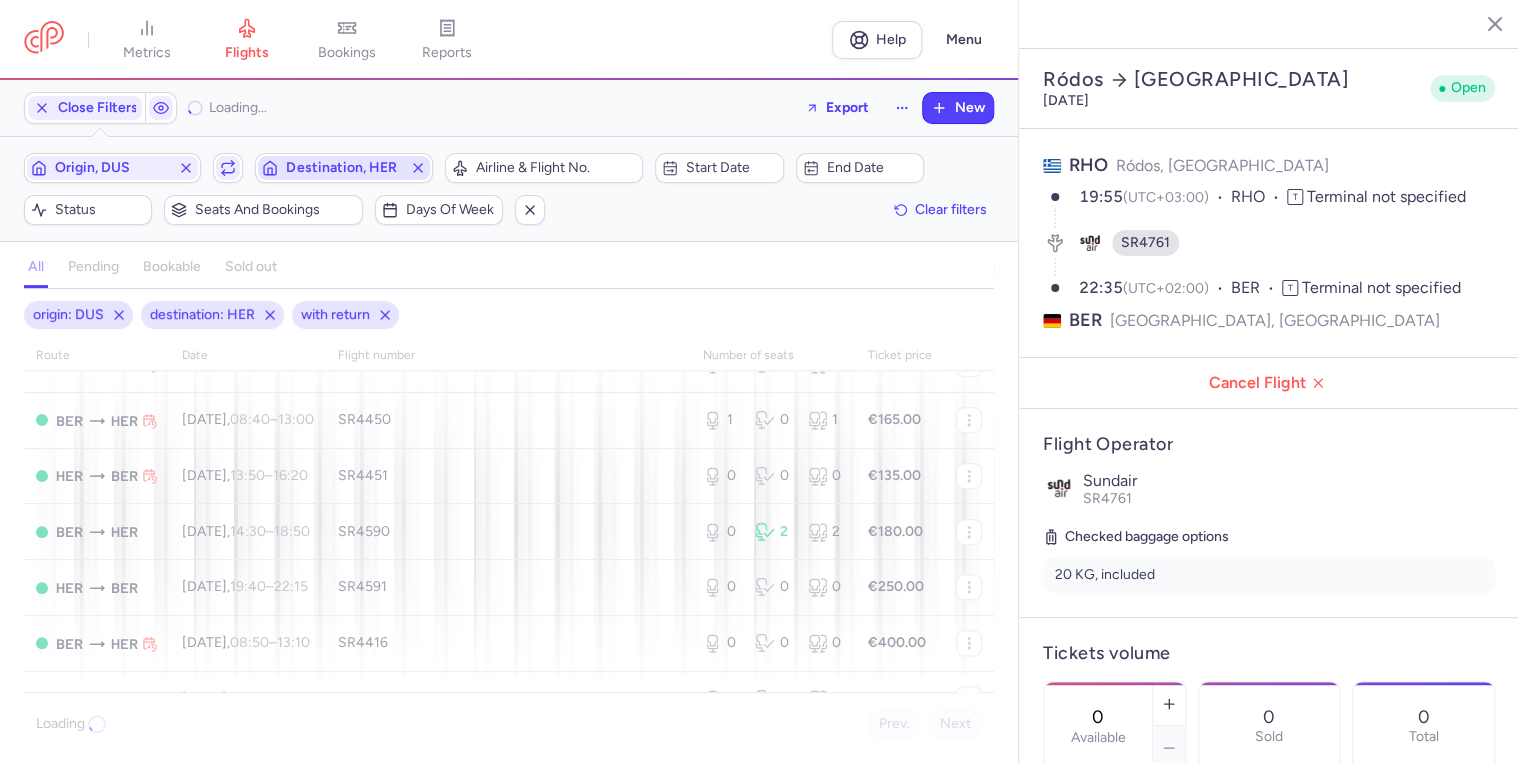 click on "Destination, HER" at bounding box center [343, 168] 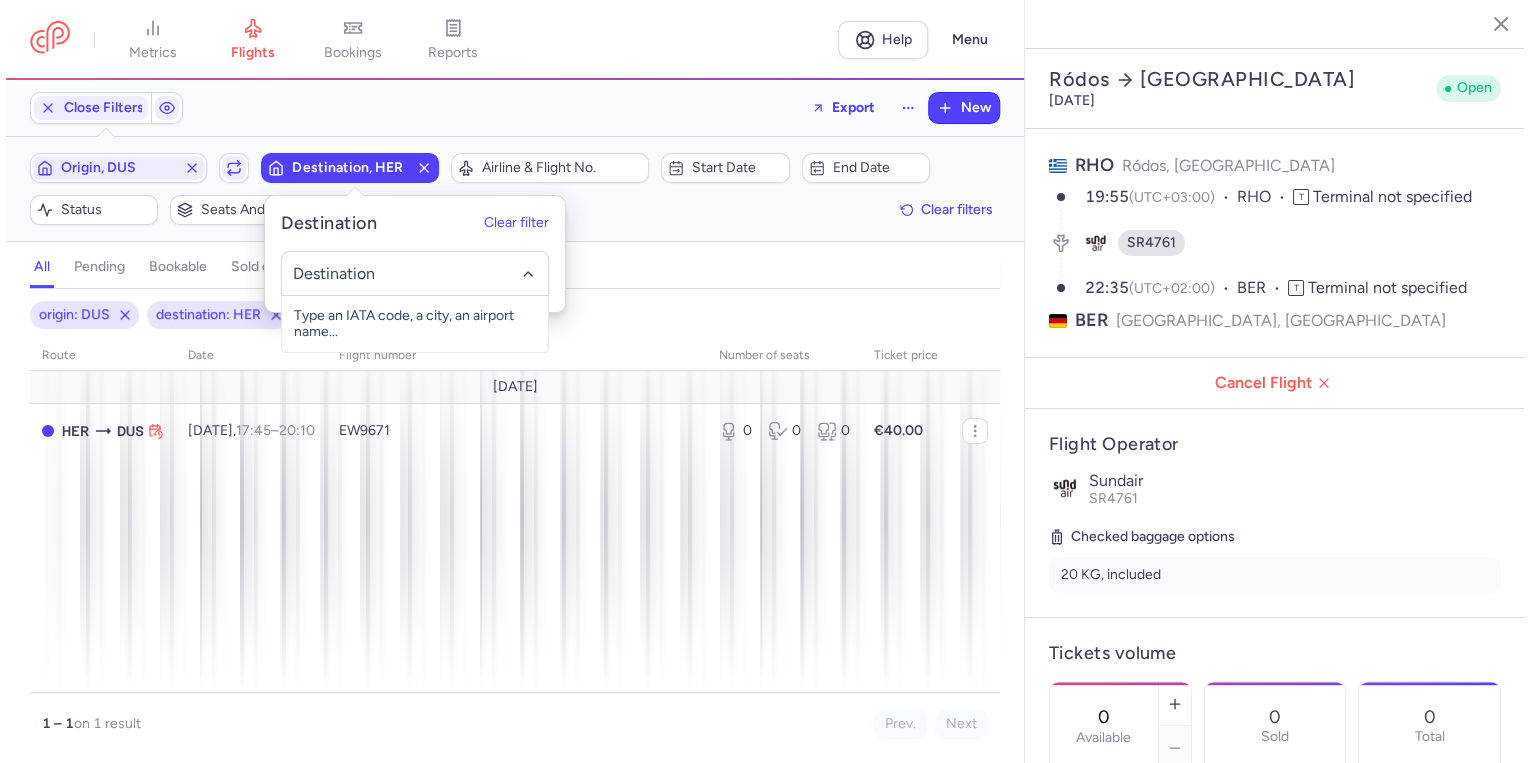 scroll, scrollTop: 0, scrollLeft: 0, axis: both 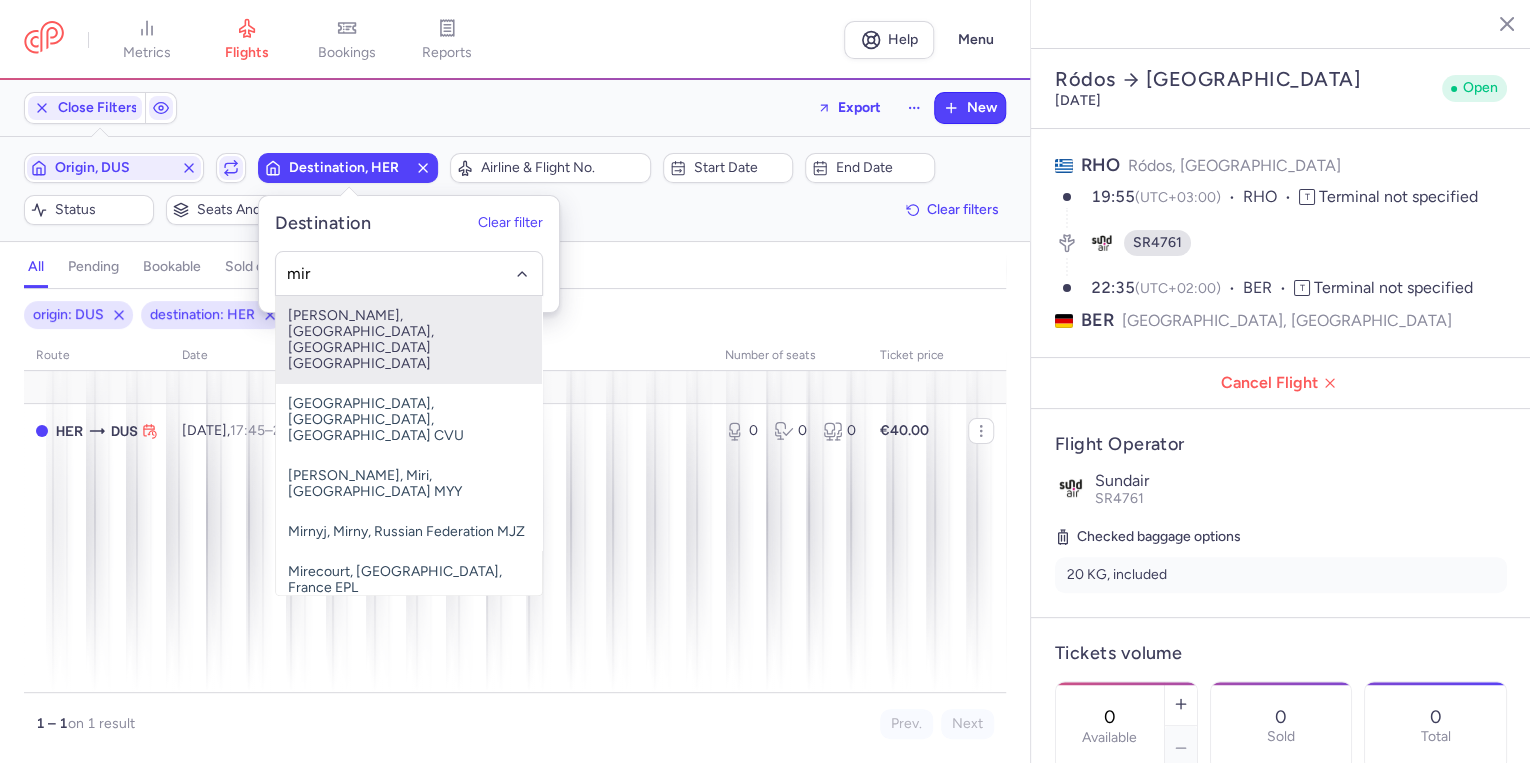 click on "mir" 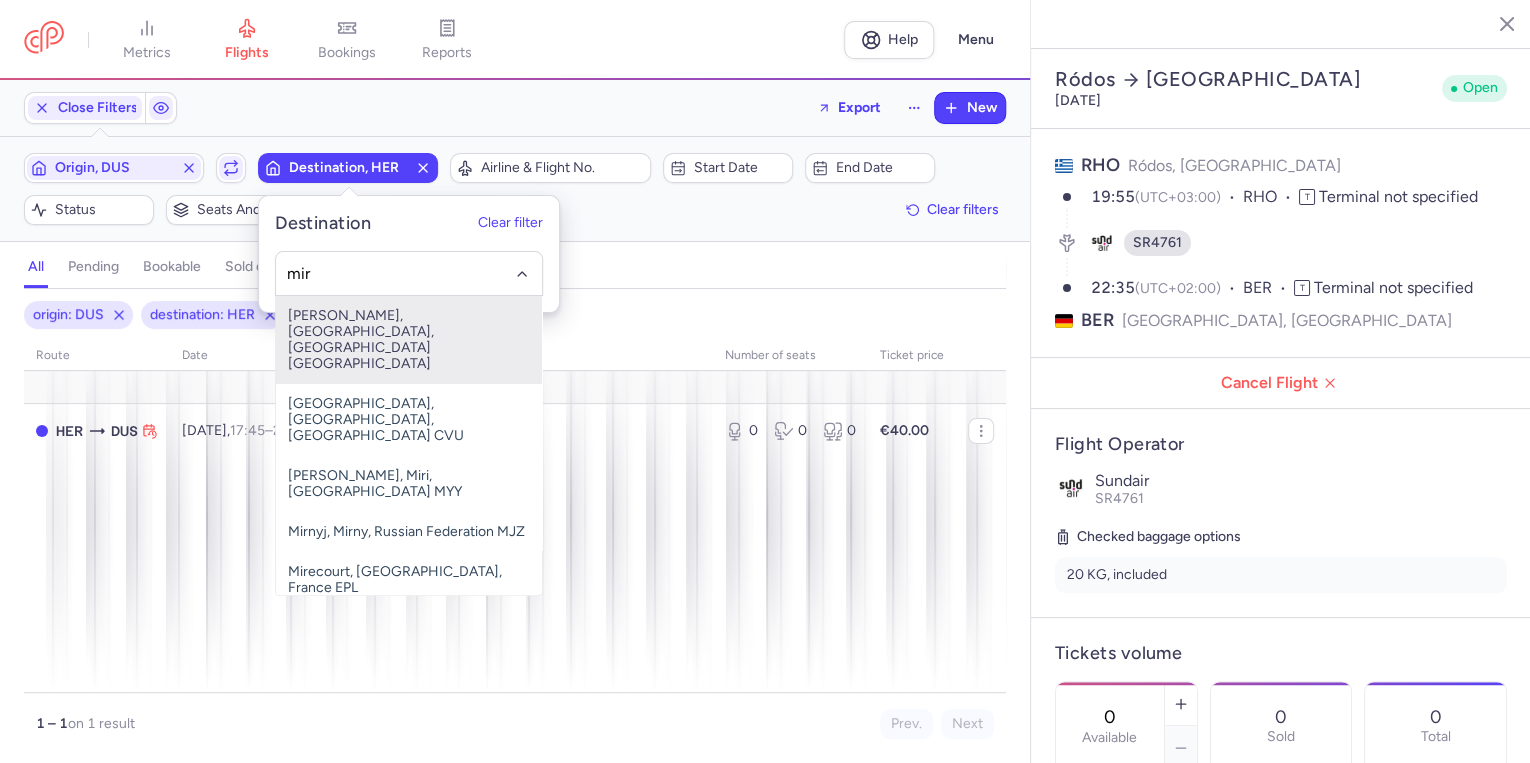 click on "mir" 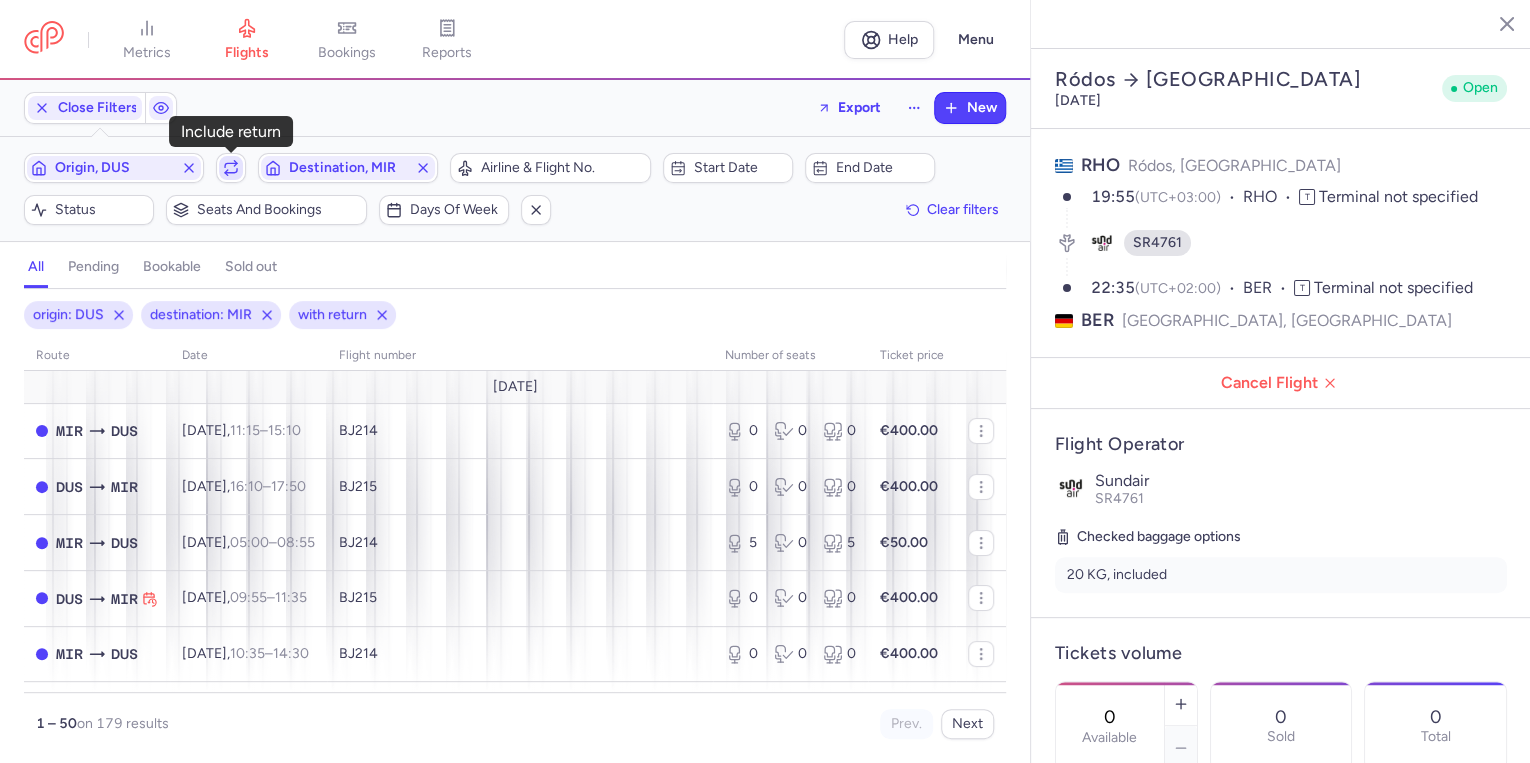 click 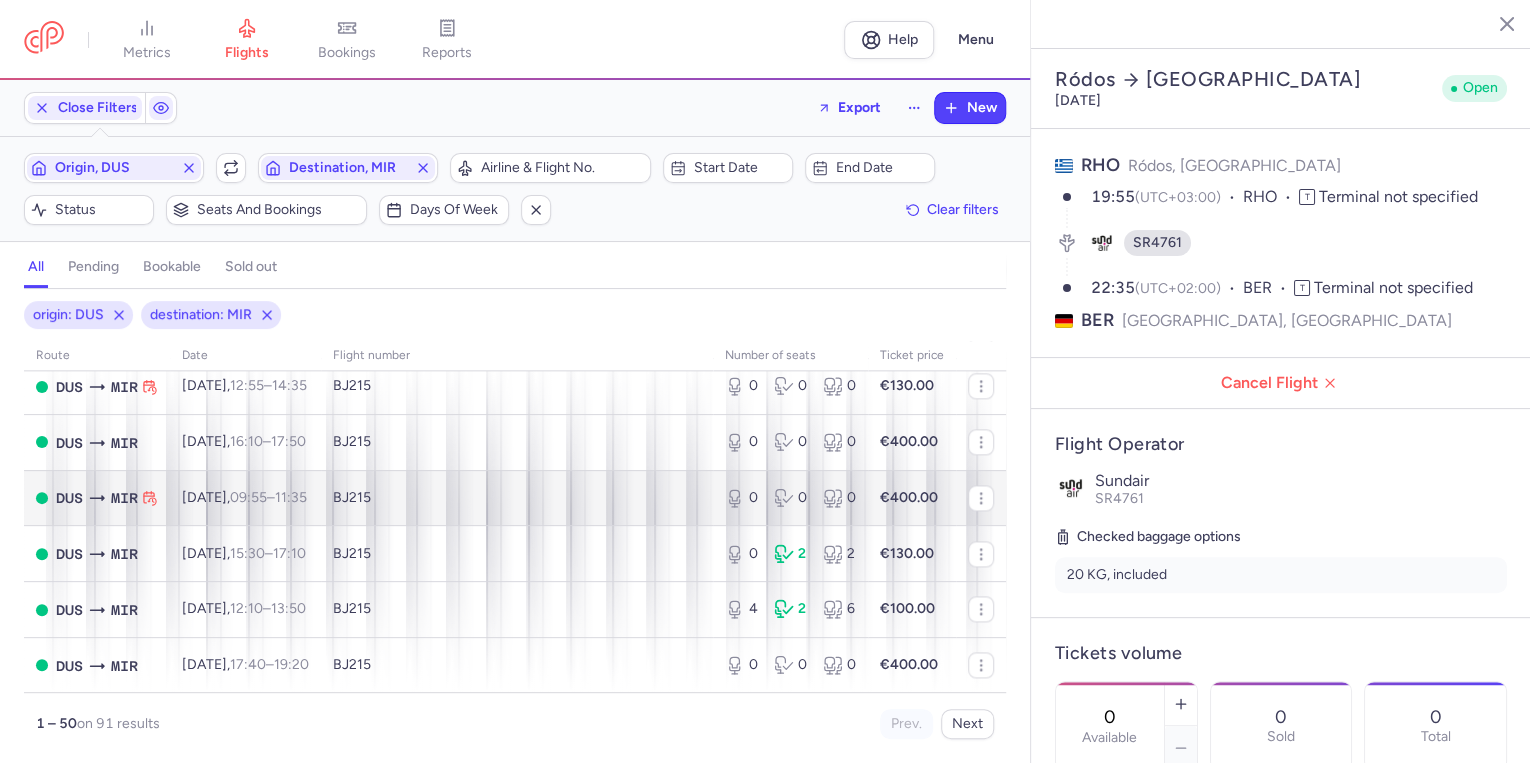 scroll, scrollTop: 1840, scrollLeft: 0, axis: vertical 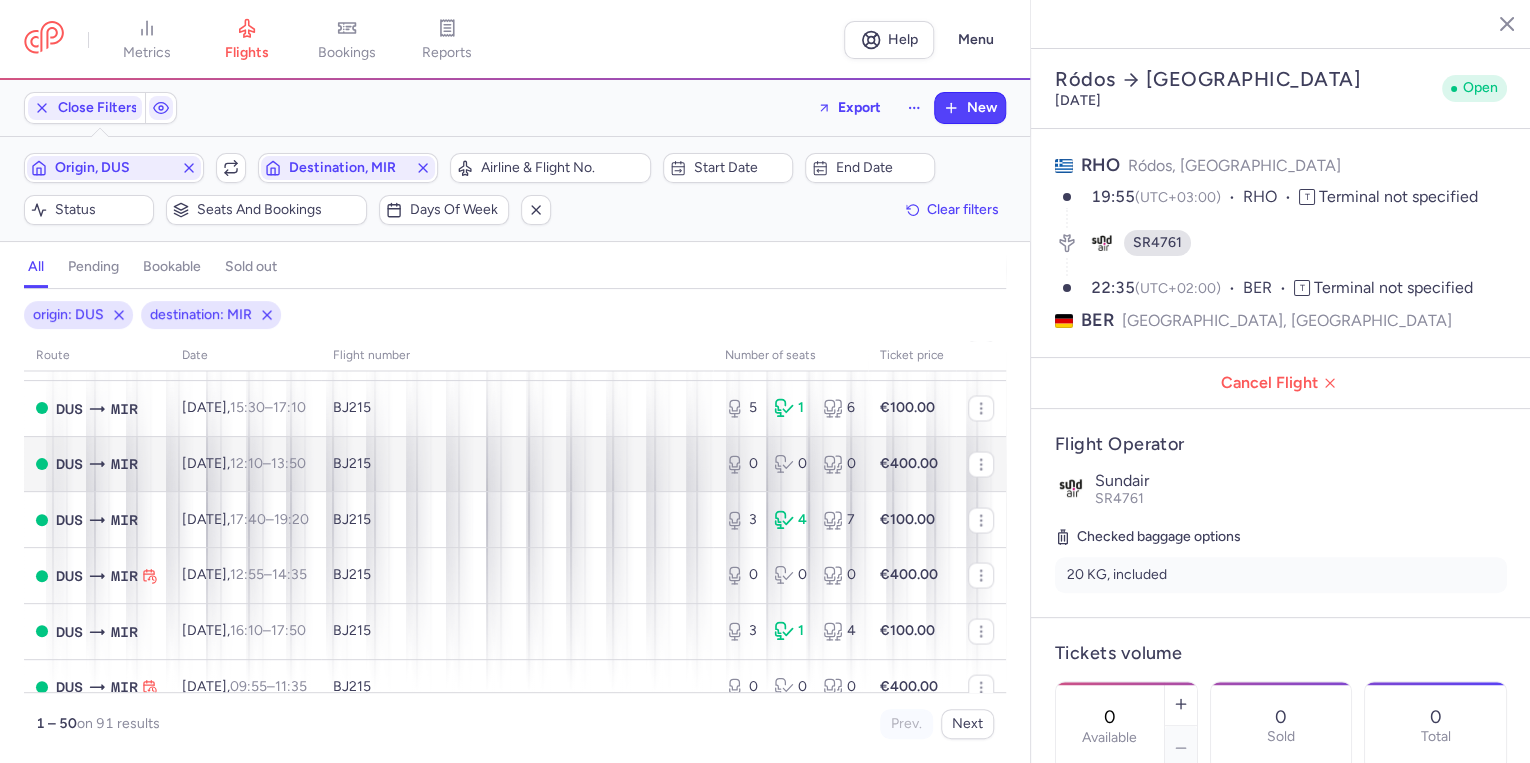 type 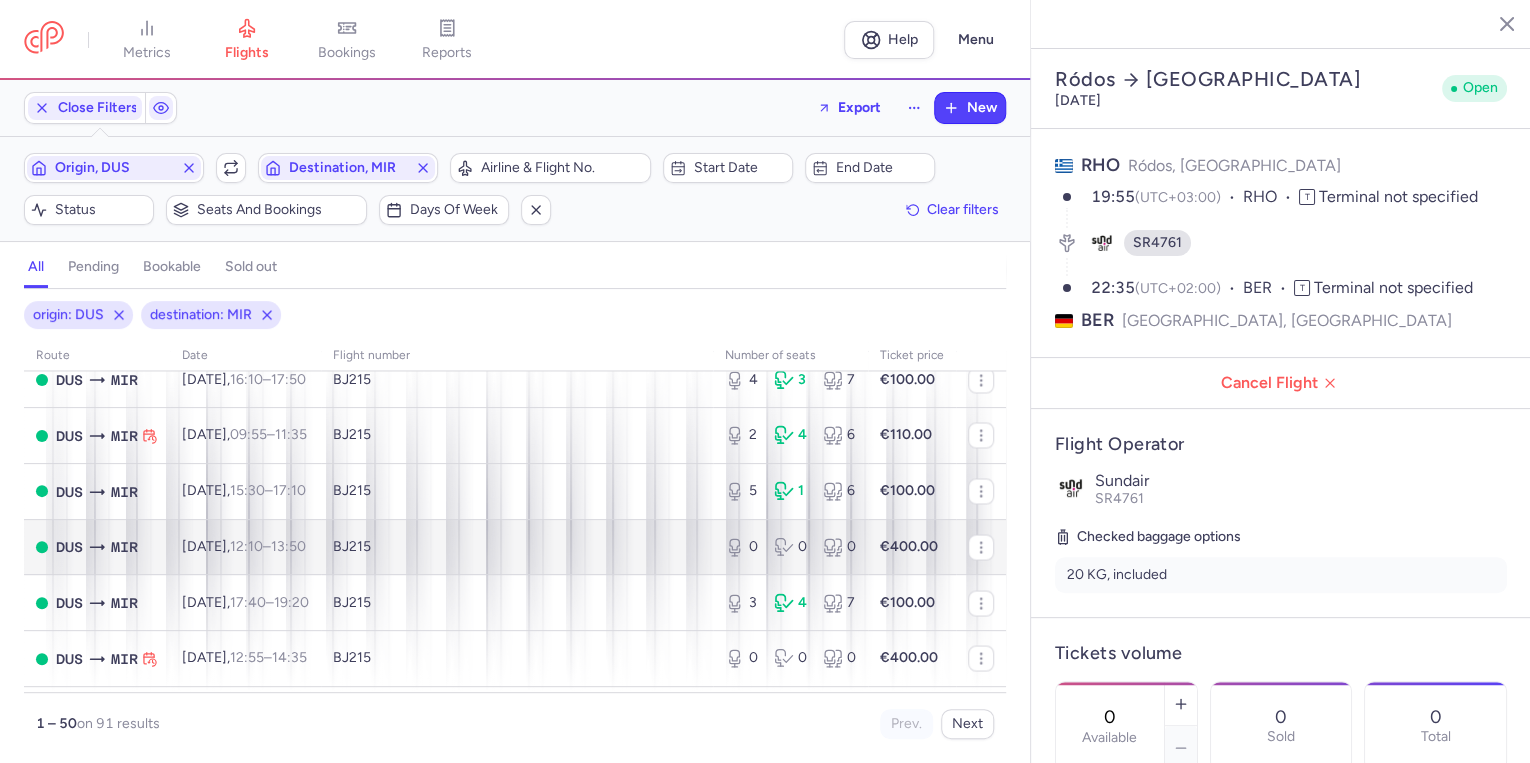 scroll, scrollTop: 1680, scrollLeft: 0, axis: vertical 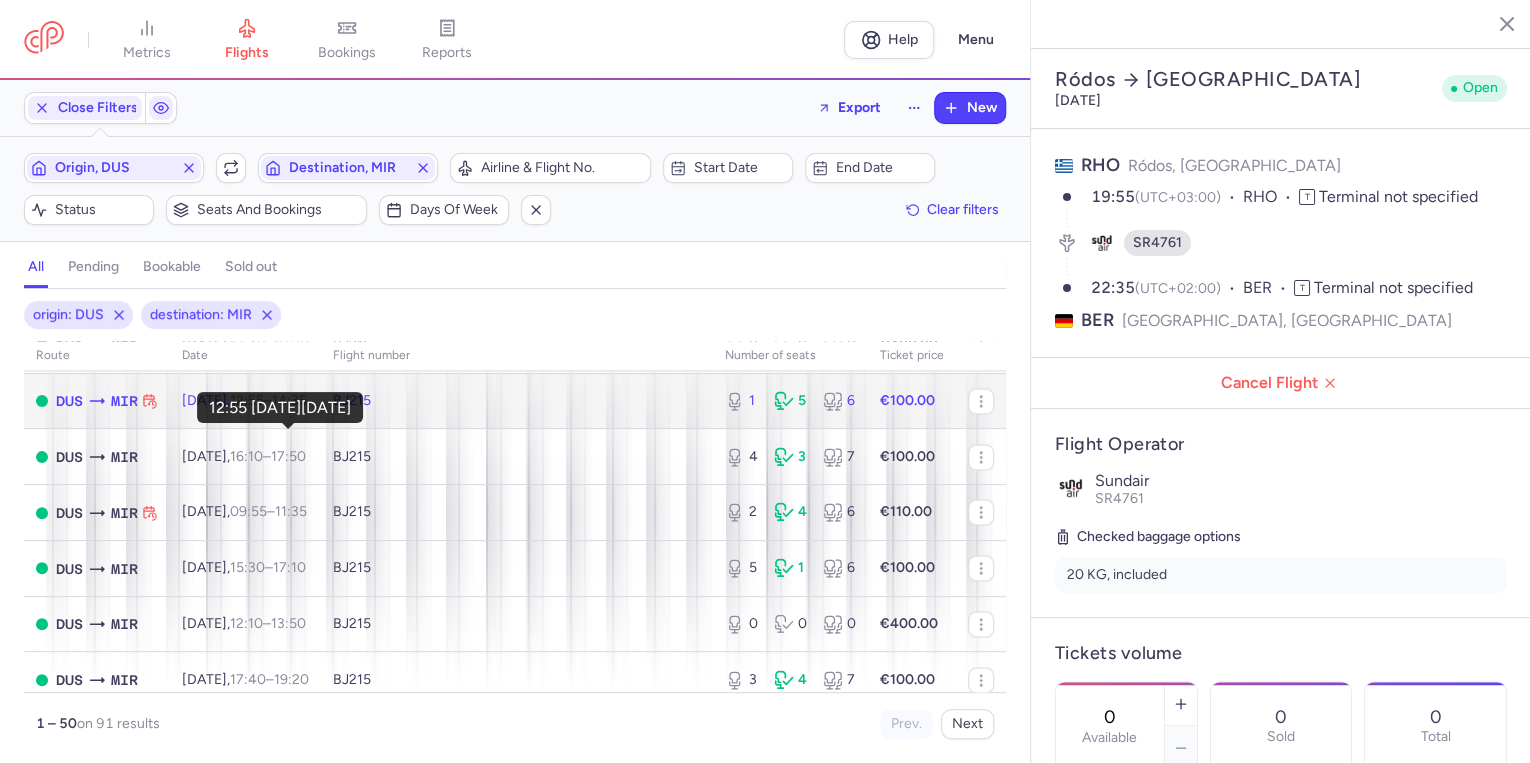 click on "12:55" at bounding box center (247, 400) 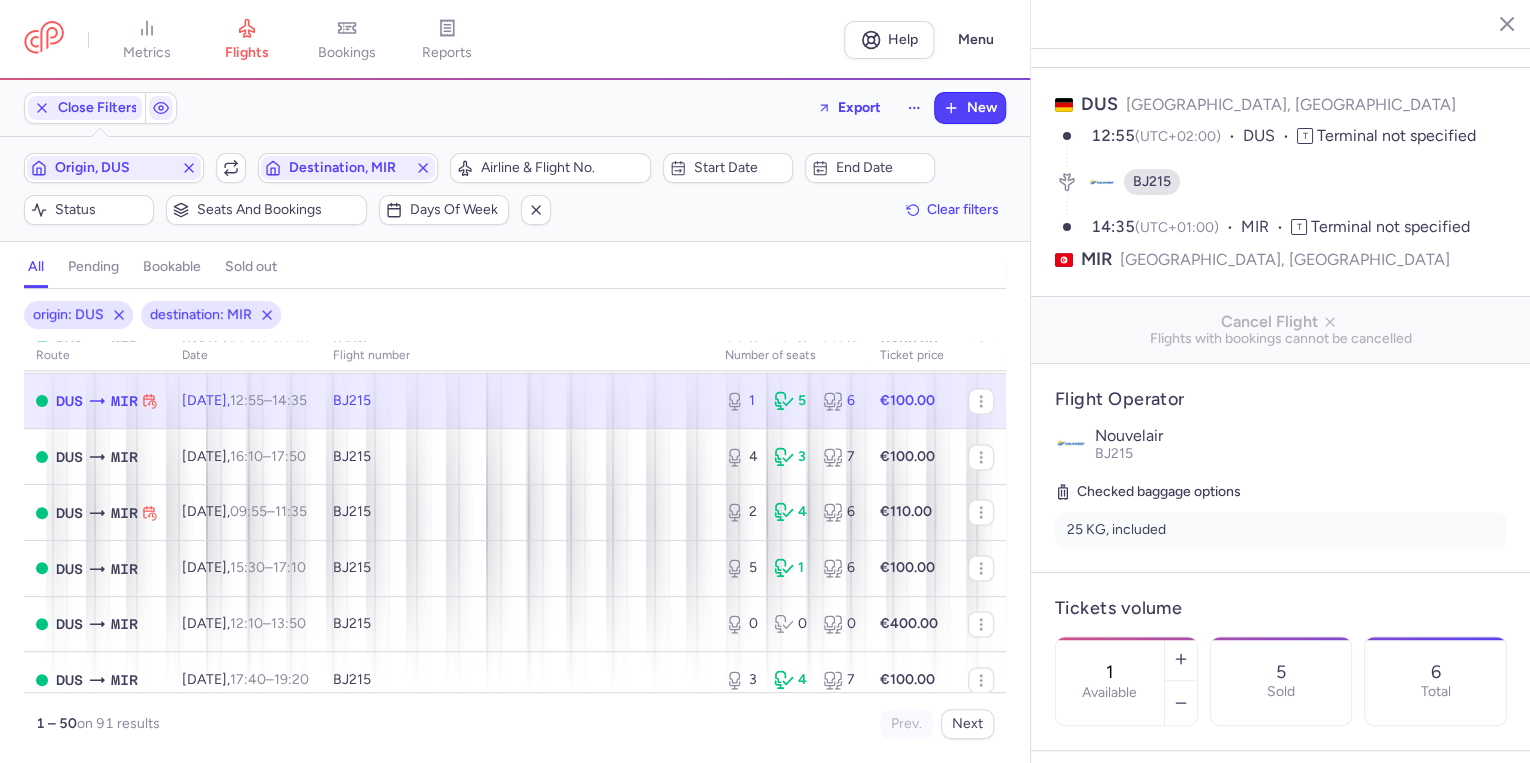 scroll, scrollTop: 160, scrollLeft: 0, axis: vertical 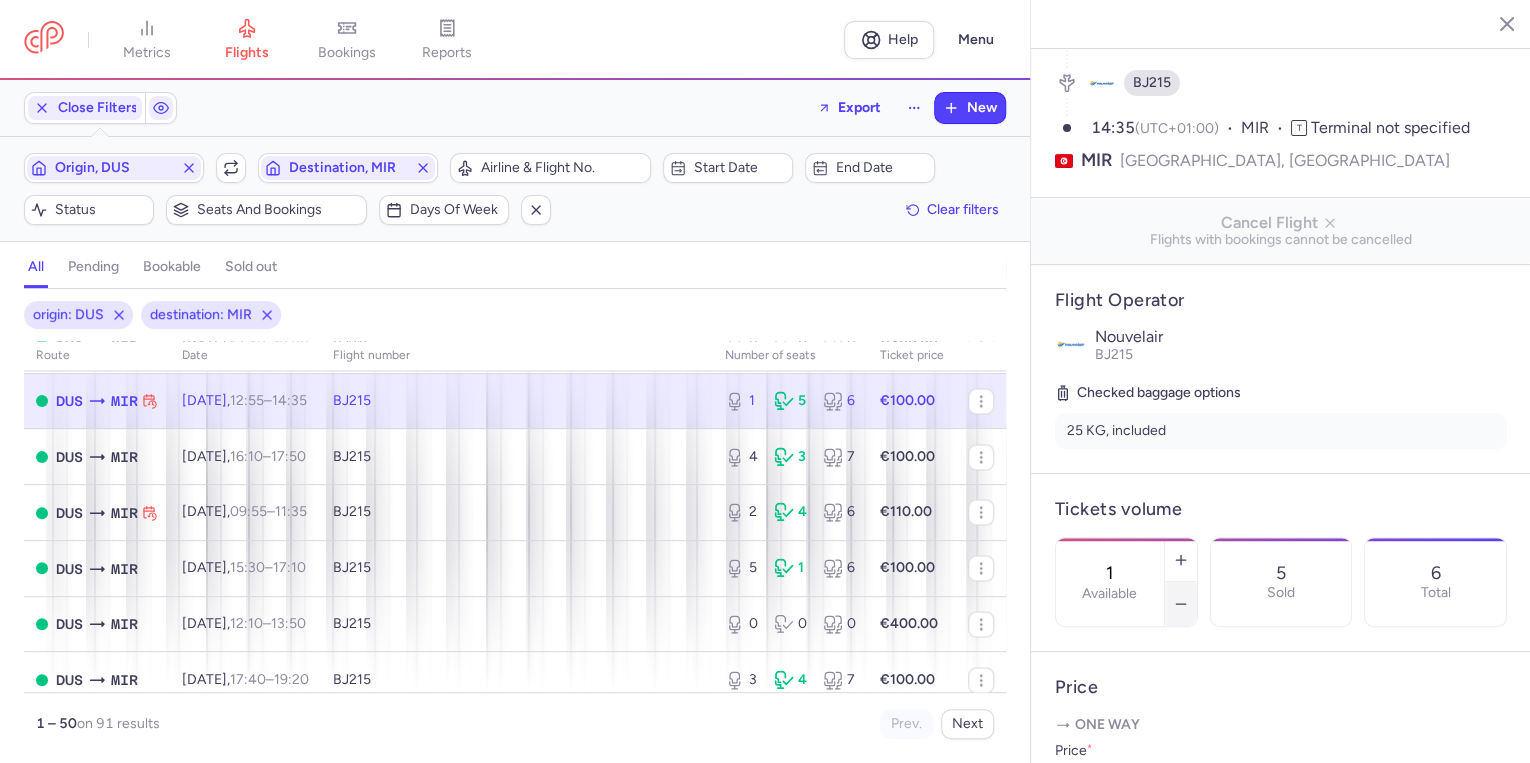click 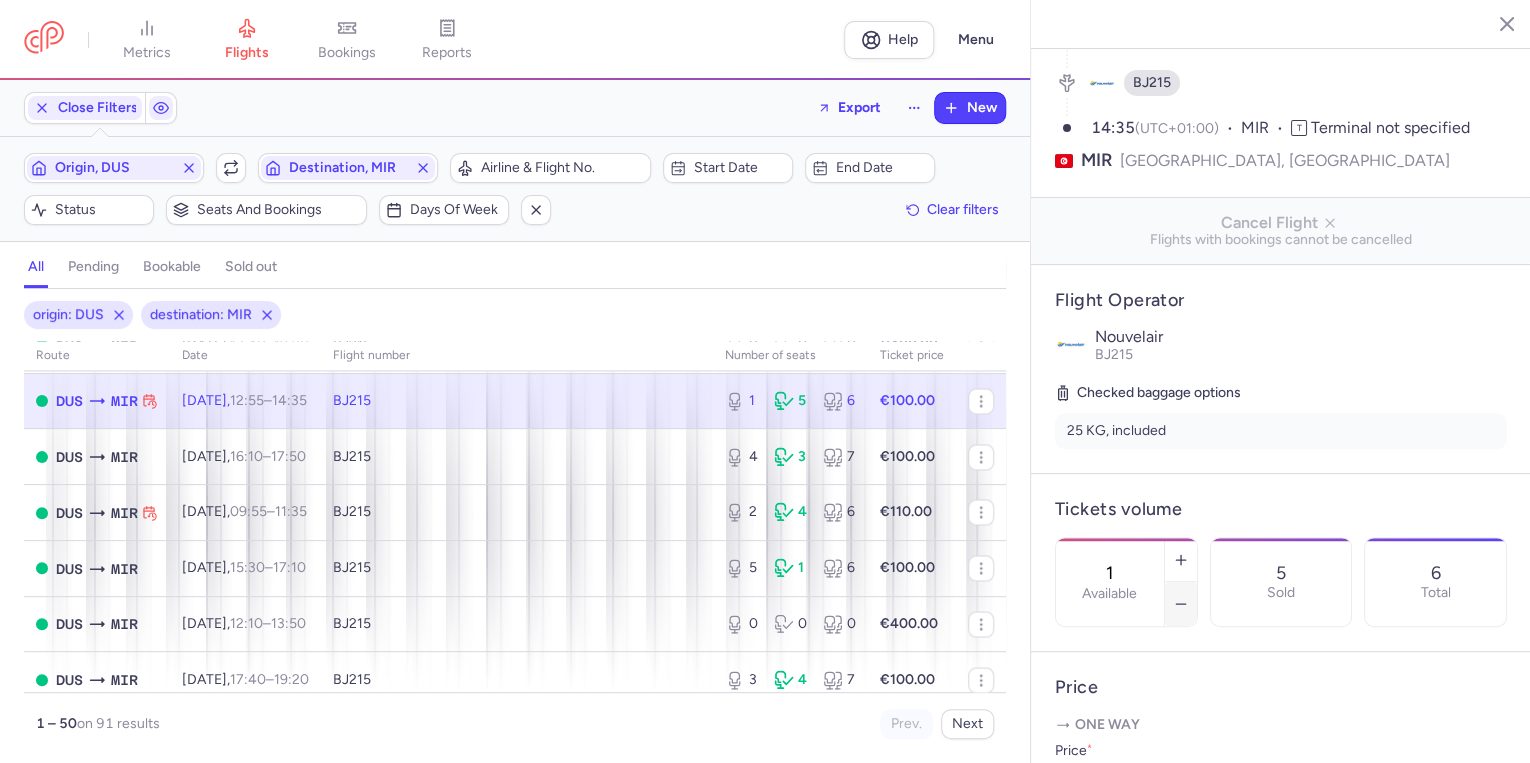 type on "0" 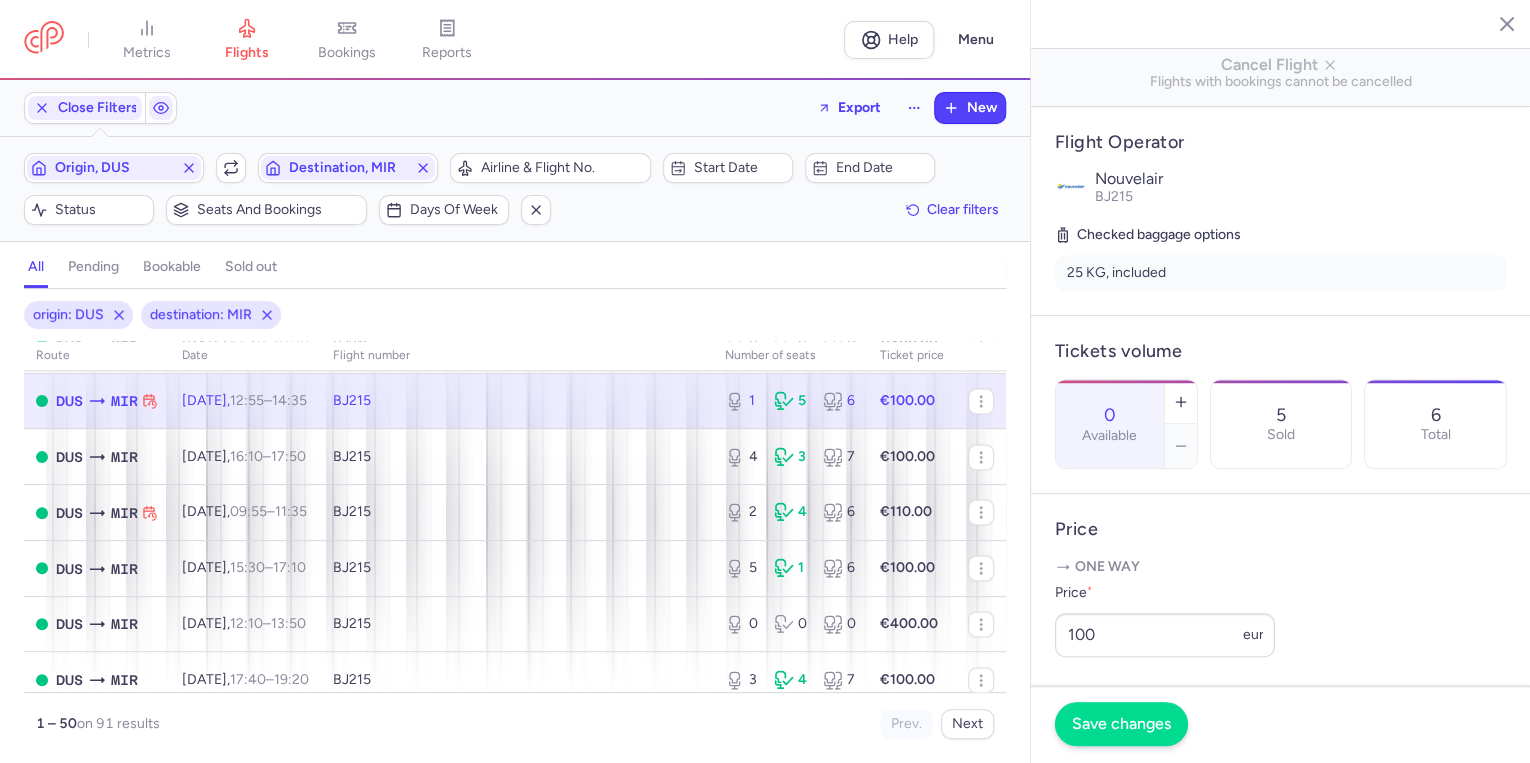 scroll, scrollTop: 320, scrollLeft: 0, axis: vertical 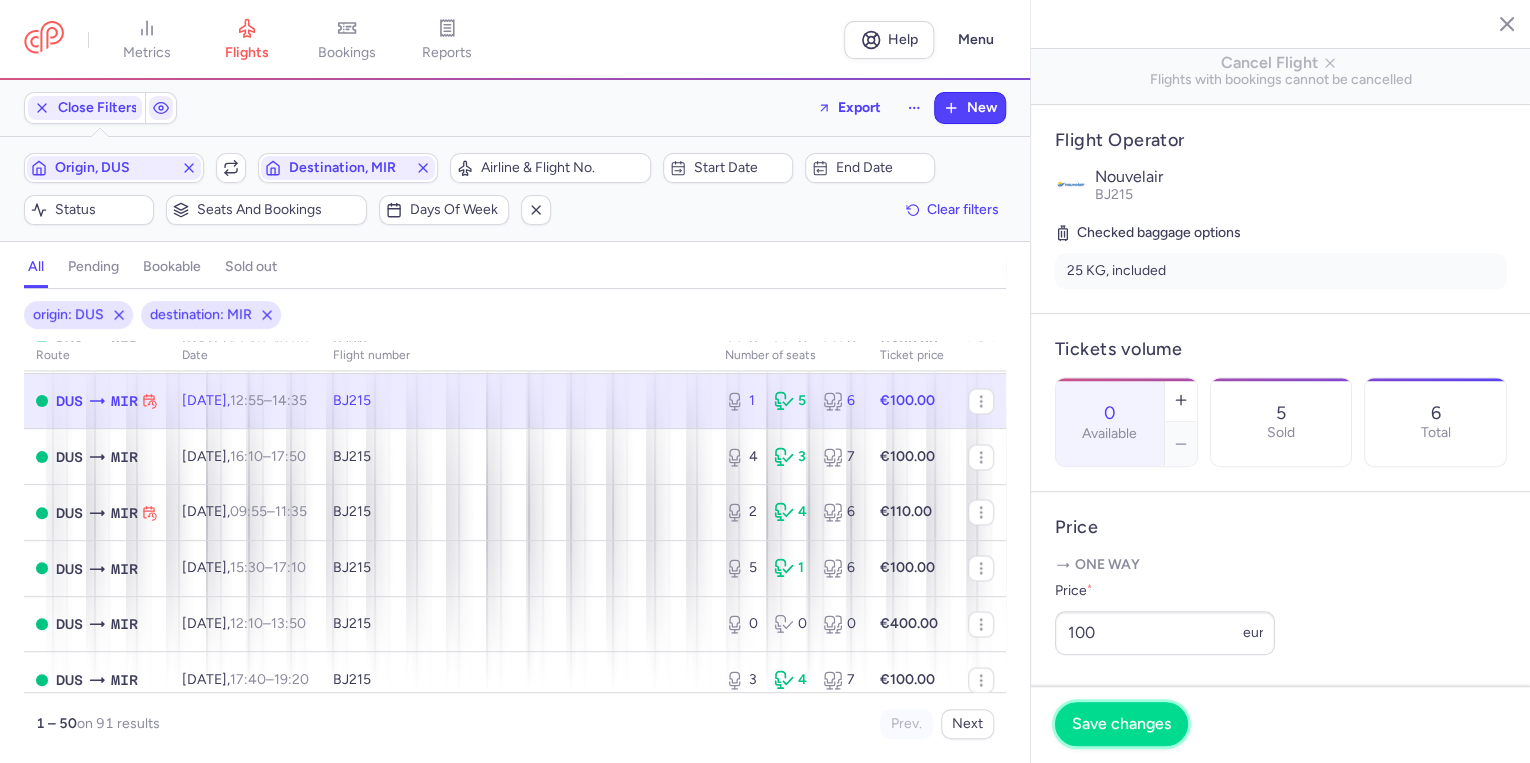 click on "Save changes" at bounding box center (1121, 724) 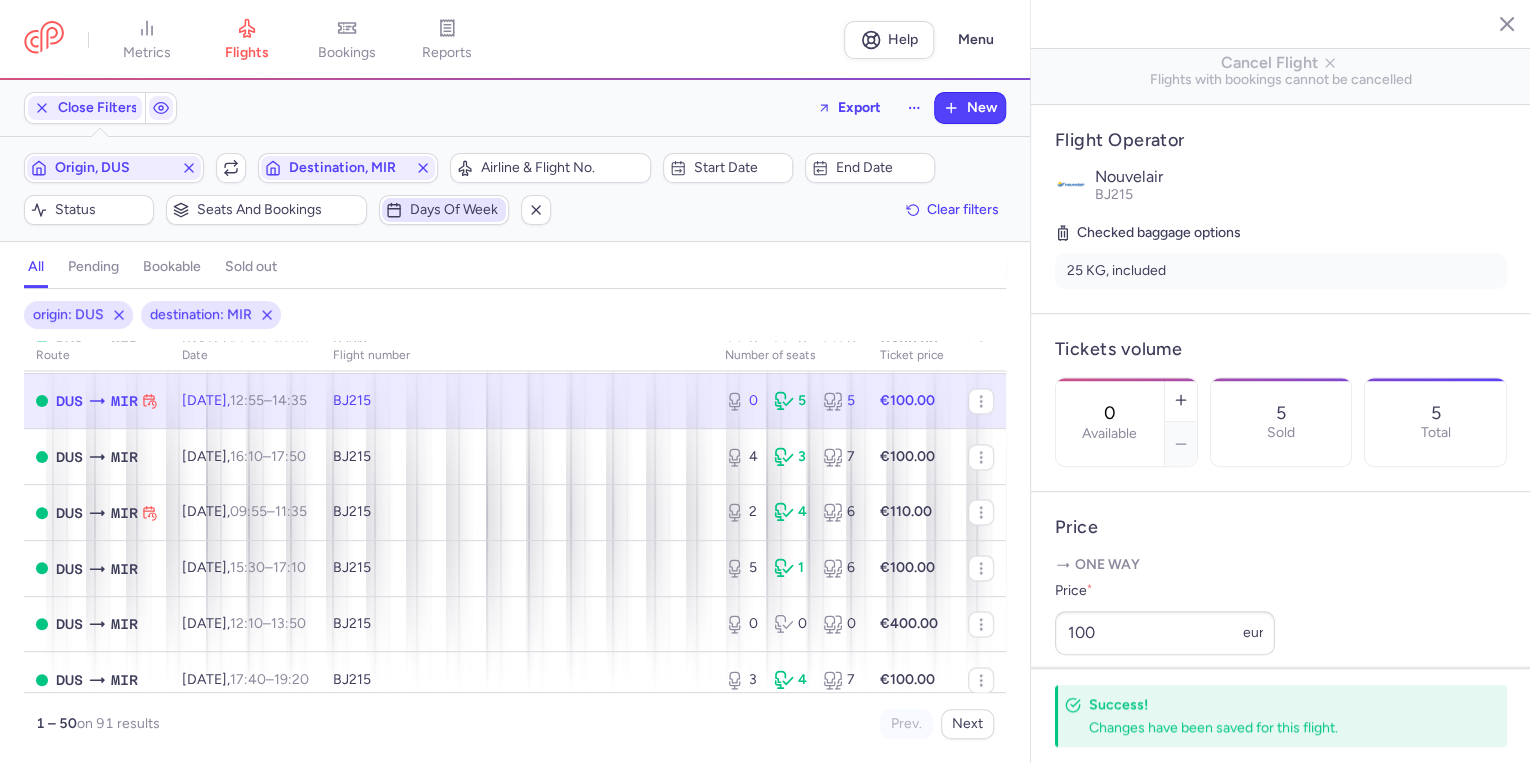 click on "Days of week" at bounding box center [456, 210] 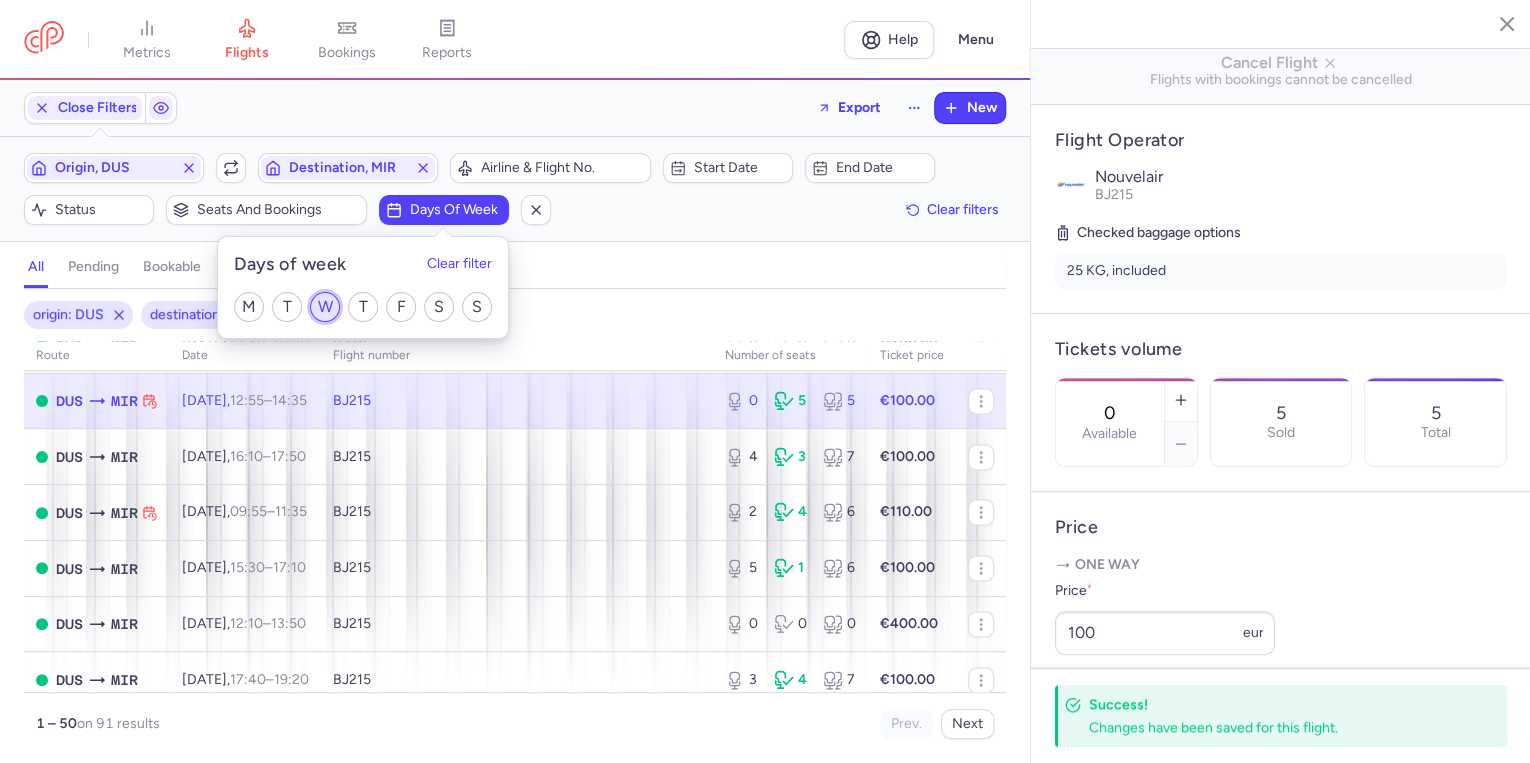click on "W" at bounding box center (325, 307) 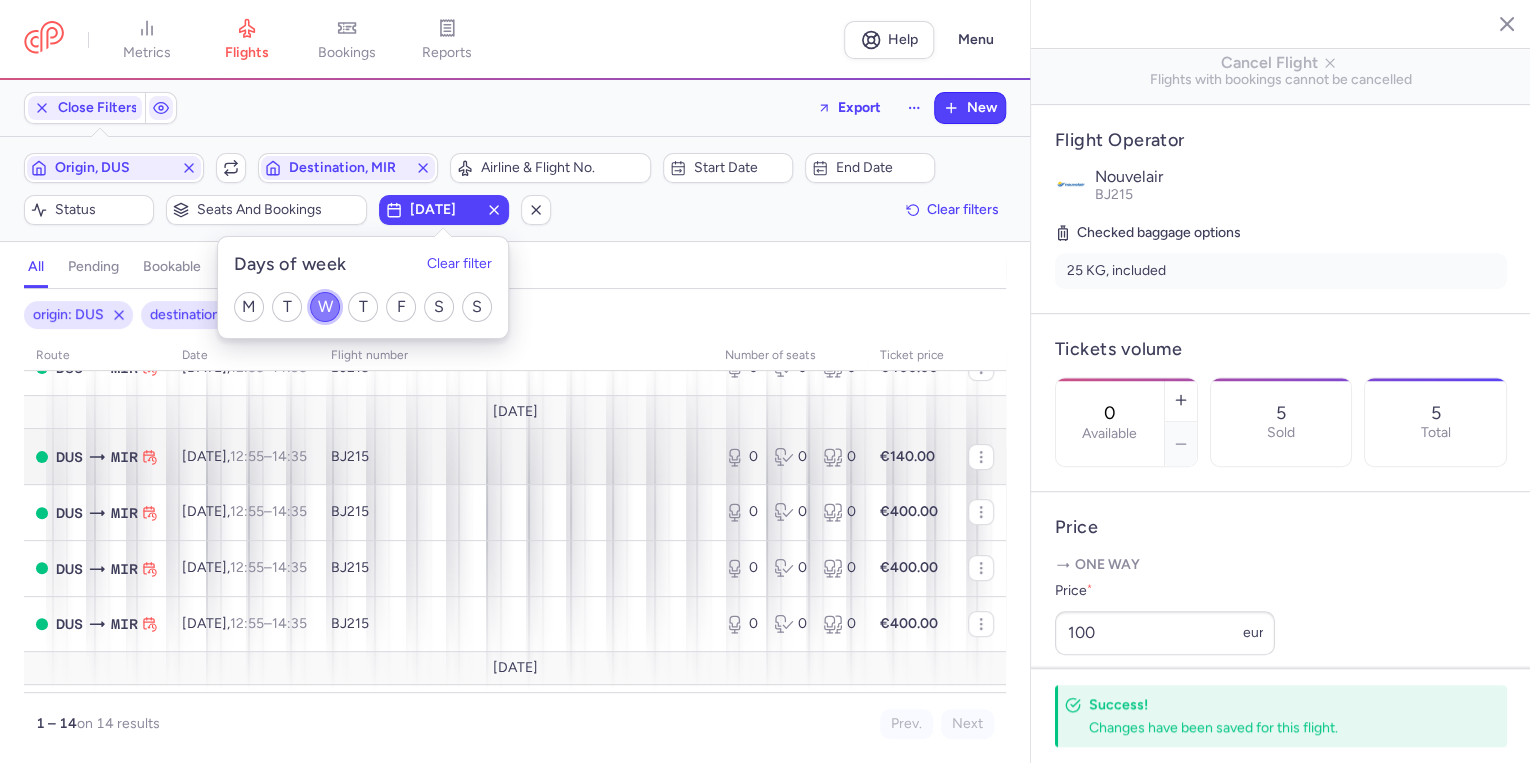 scroll, scrollTop: 365, scrollLeft: 0, axis: vertical 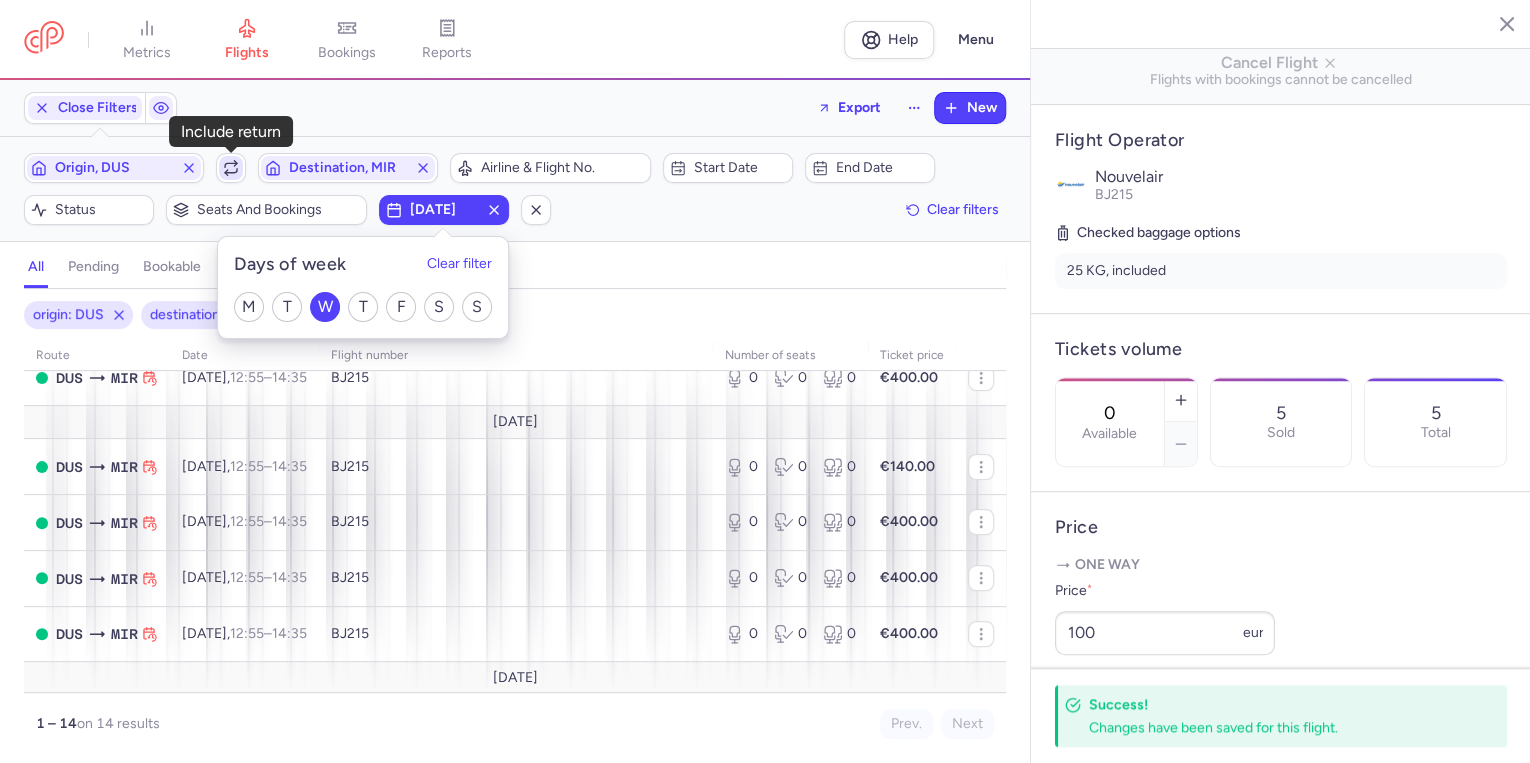 click 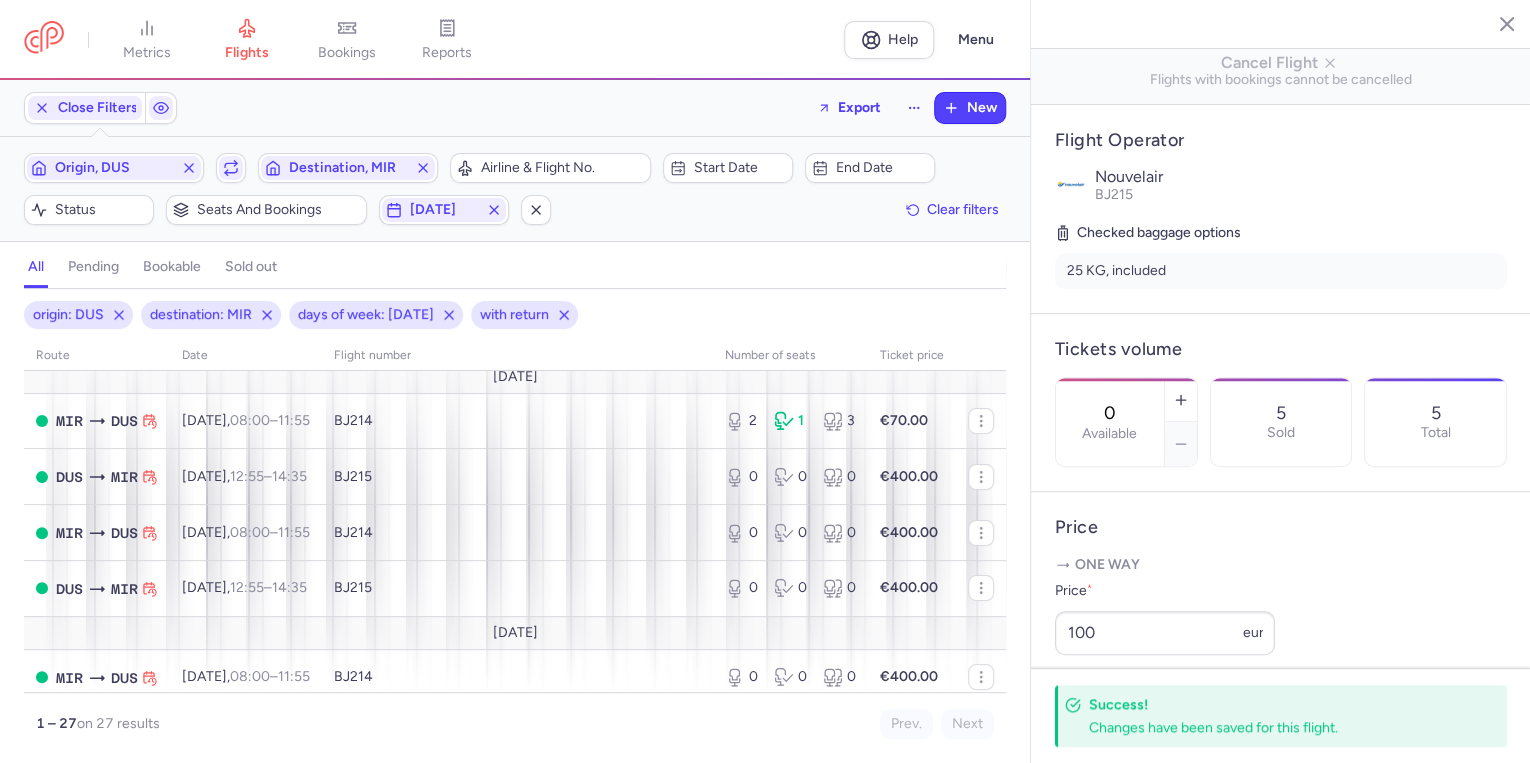 scroll, scrollTop: 0, scrollLeft: 0, axis: both 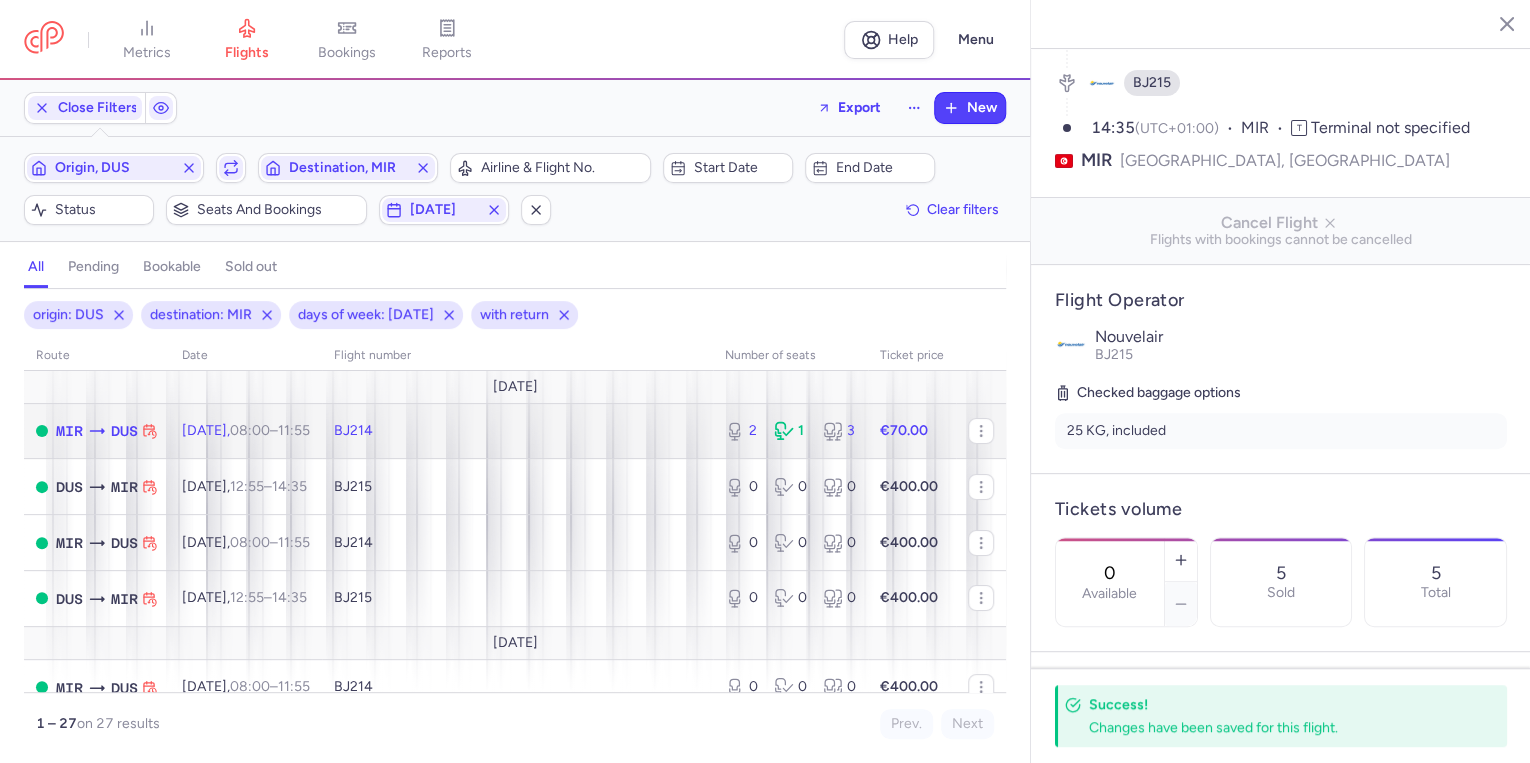 click on "11:55  +0" at bounding box center (294, 430) 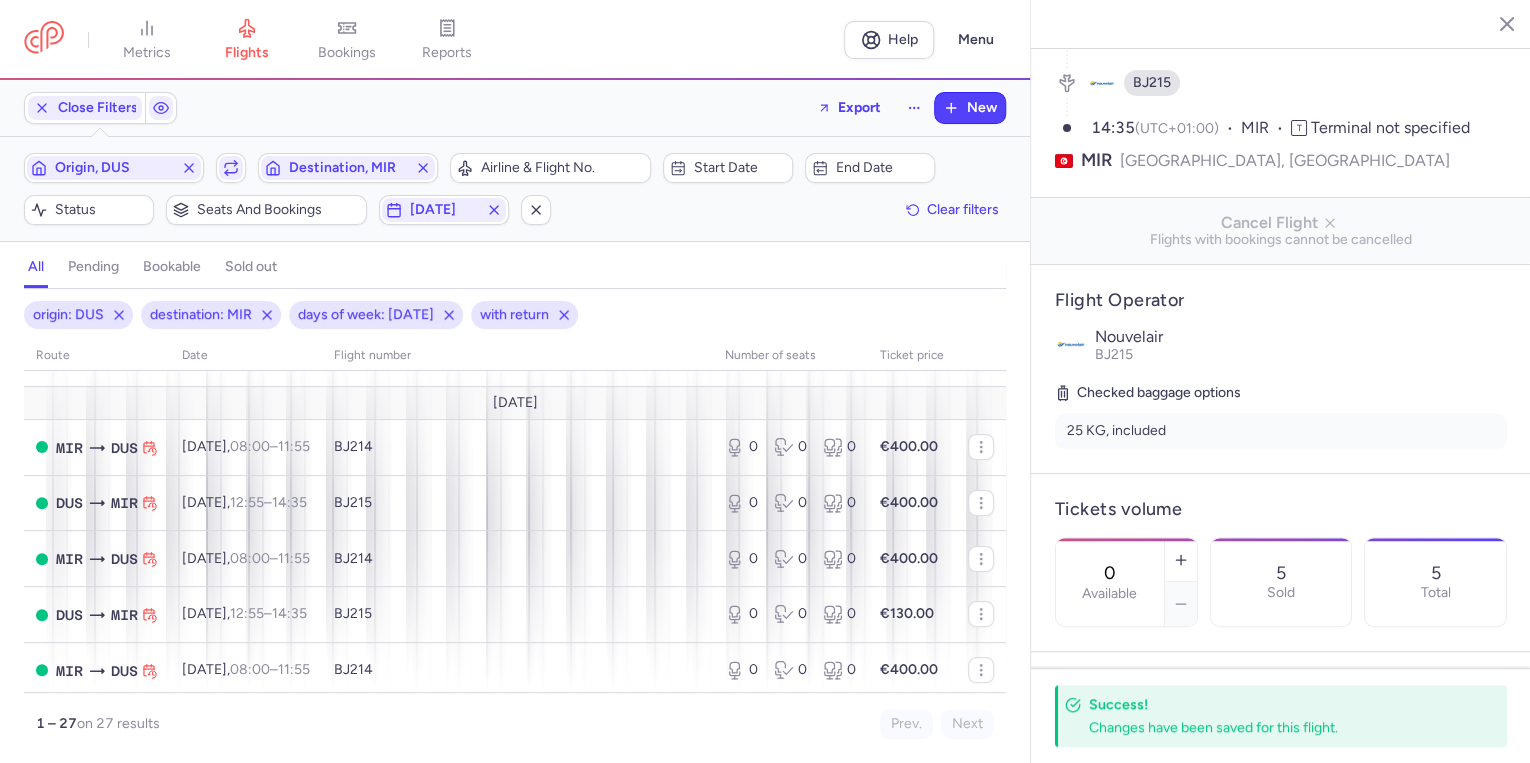 type on "2" 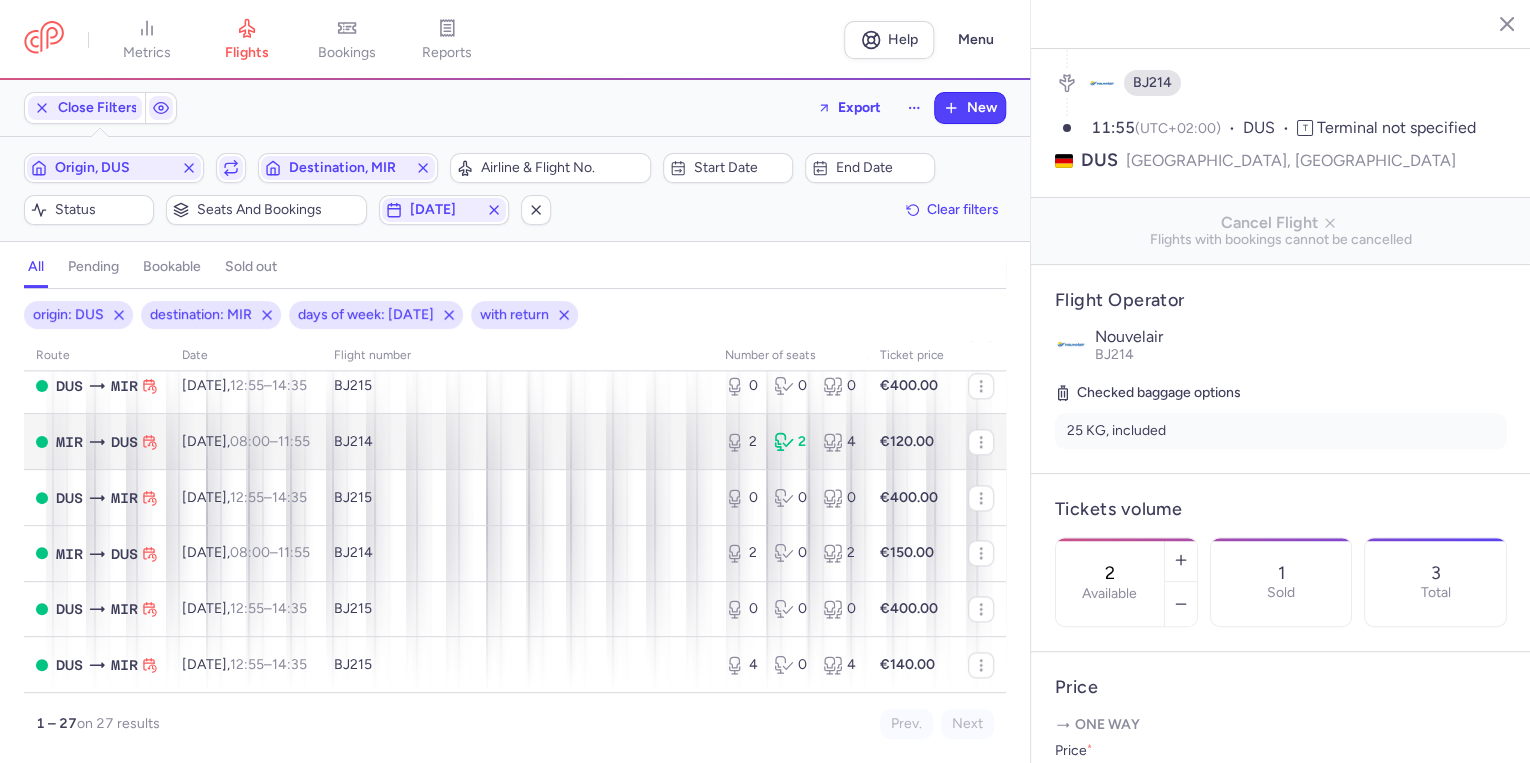 scroll, scrollTop: 1347, scrollLeft: 0, axis: vertical 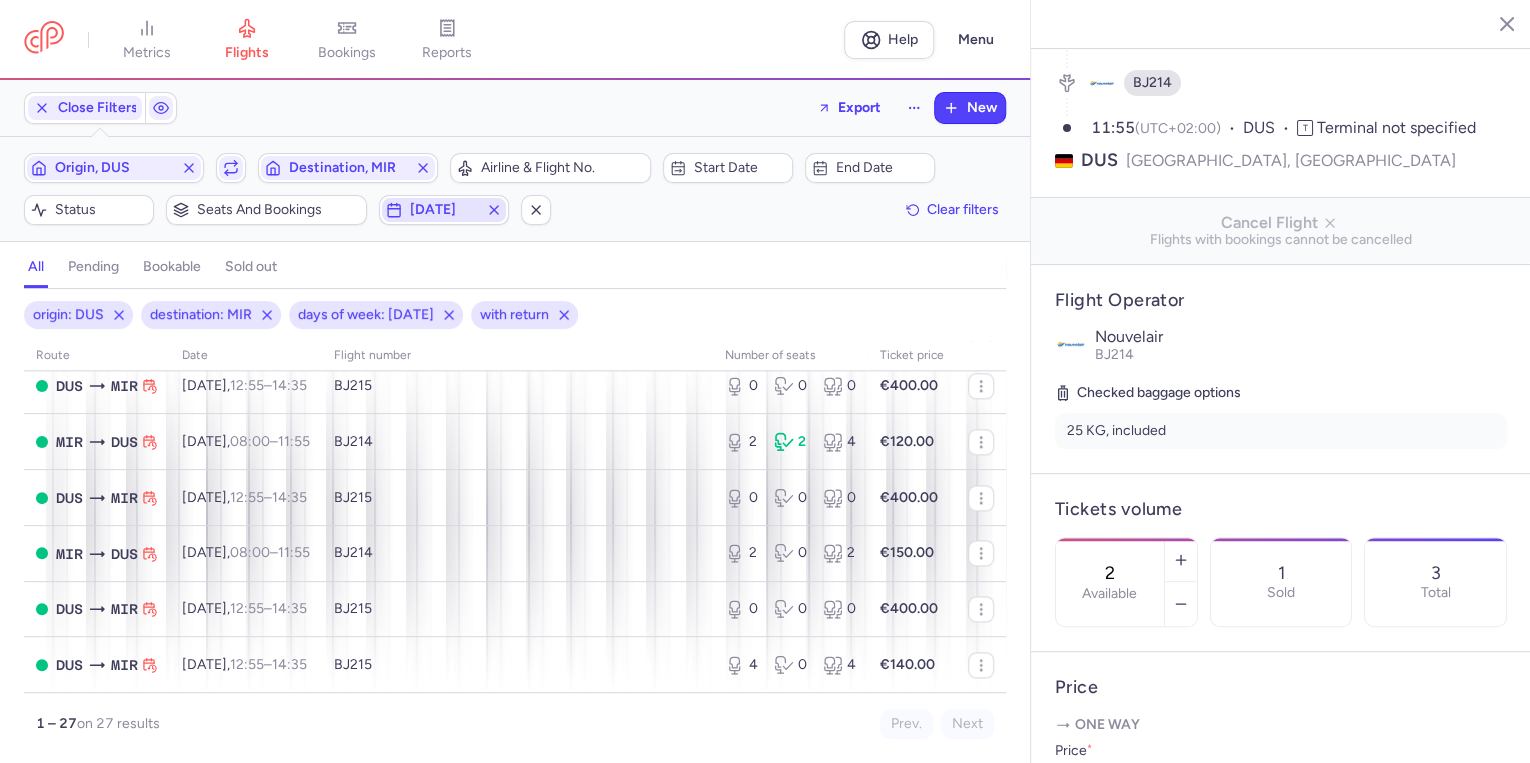 click 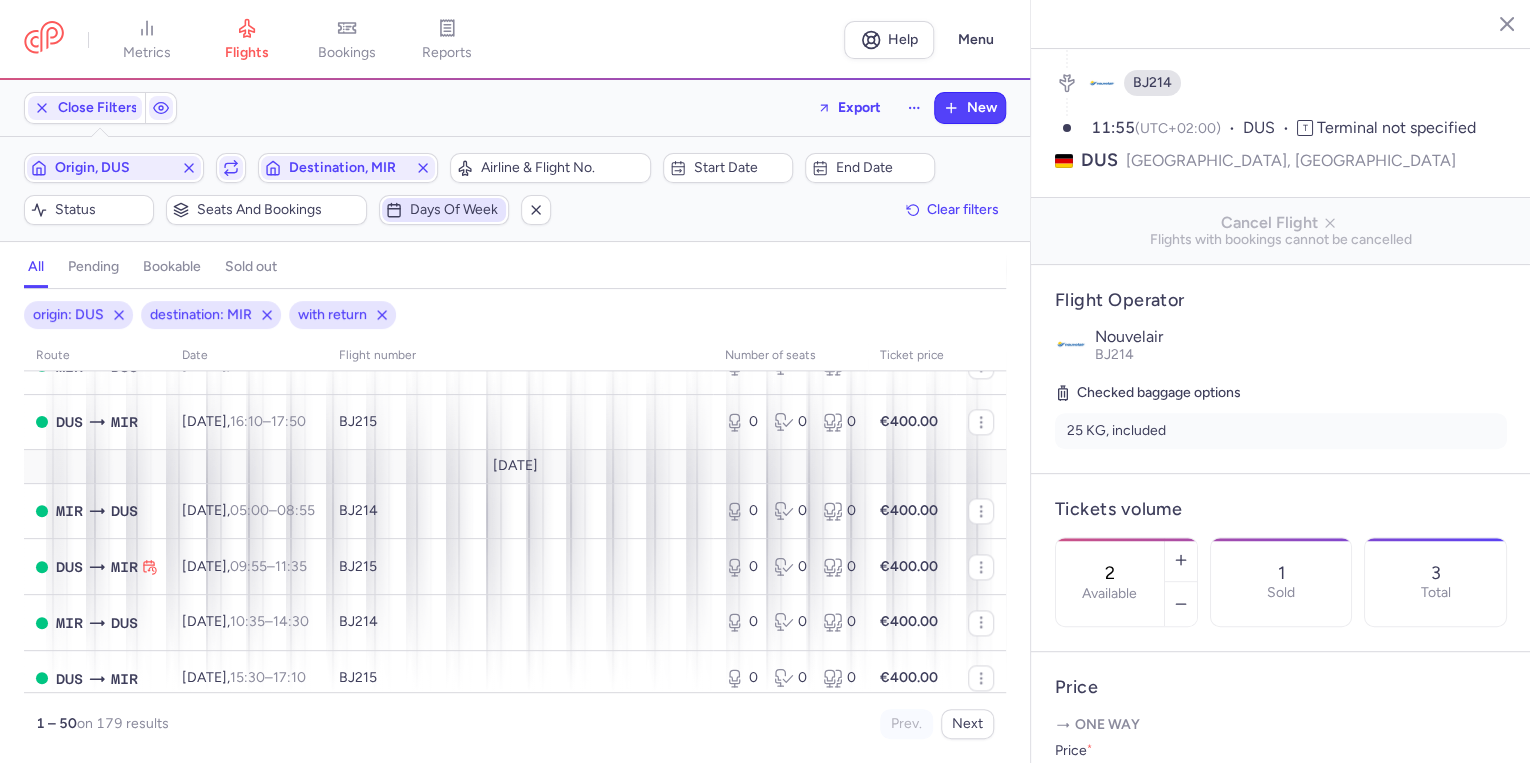 click on "Days of week" at bounding box center (456, 210) 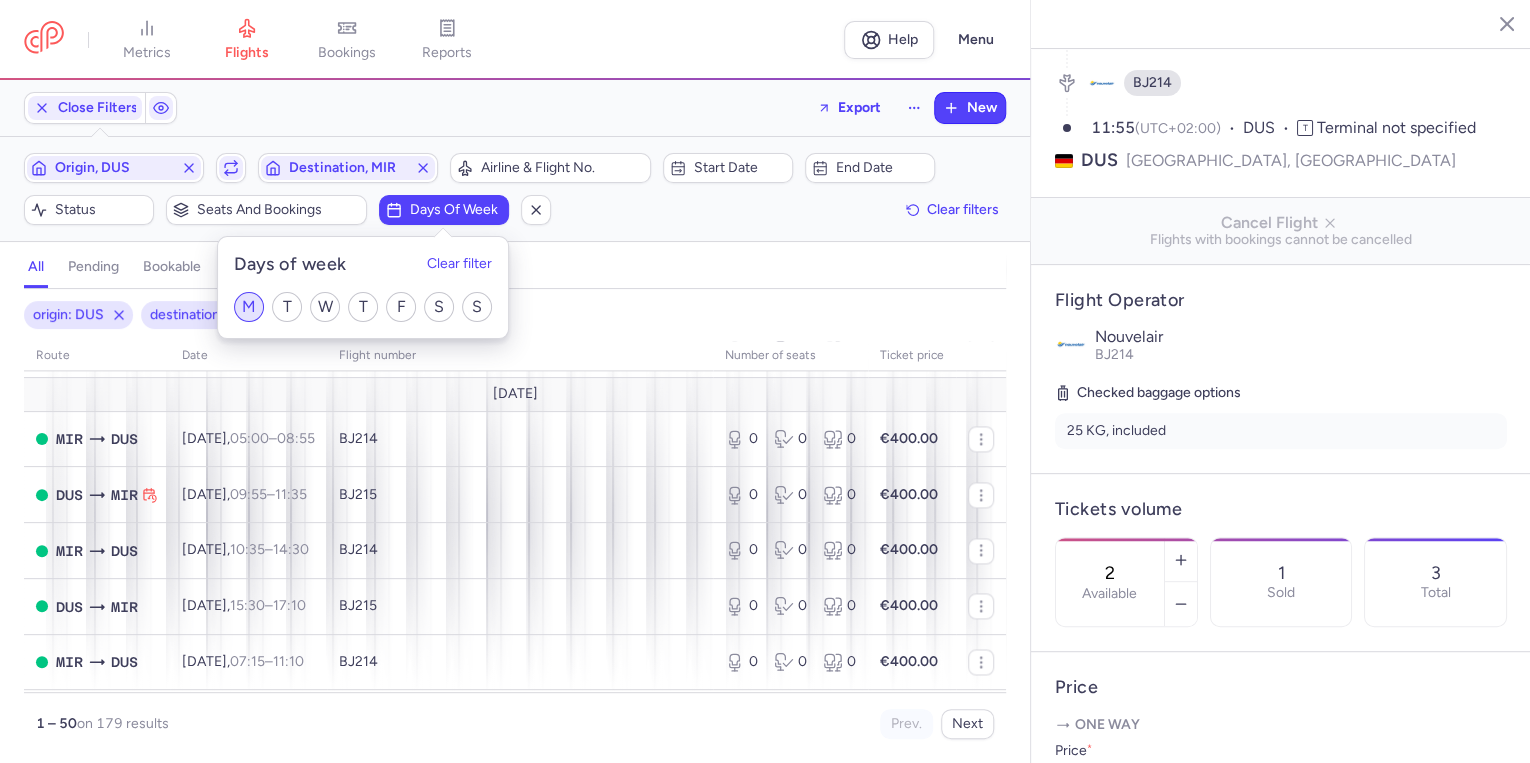click on "M" at bounding box center [249, 307] 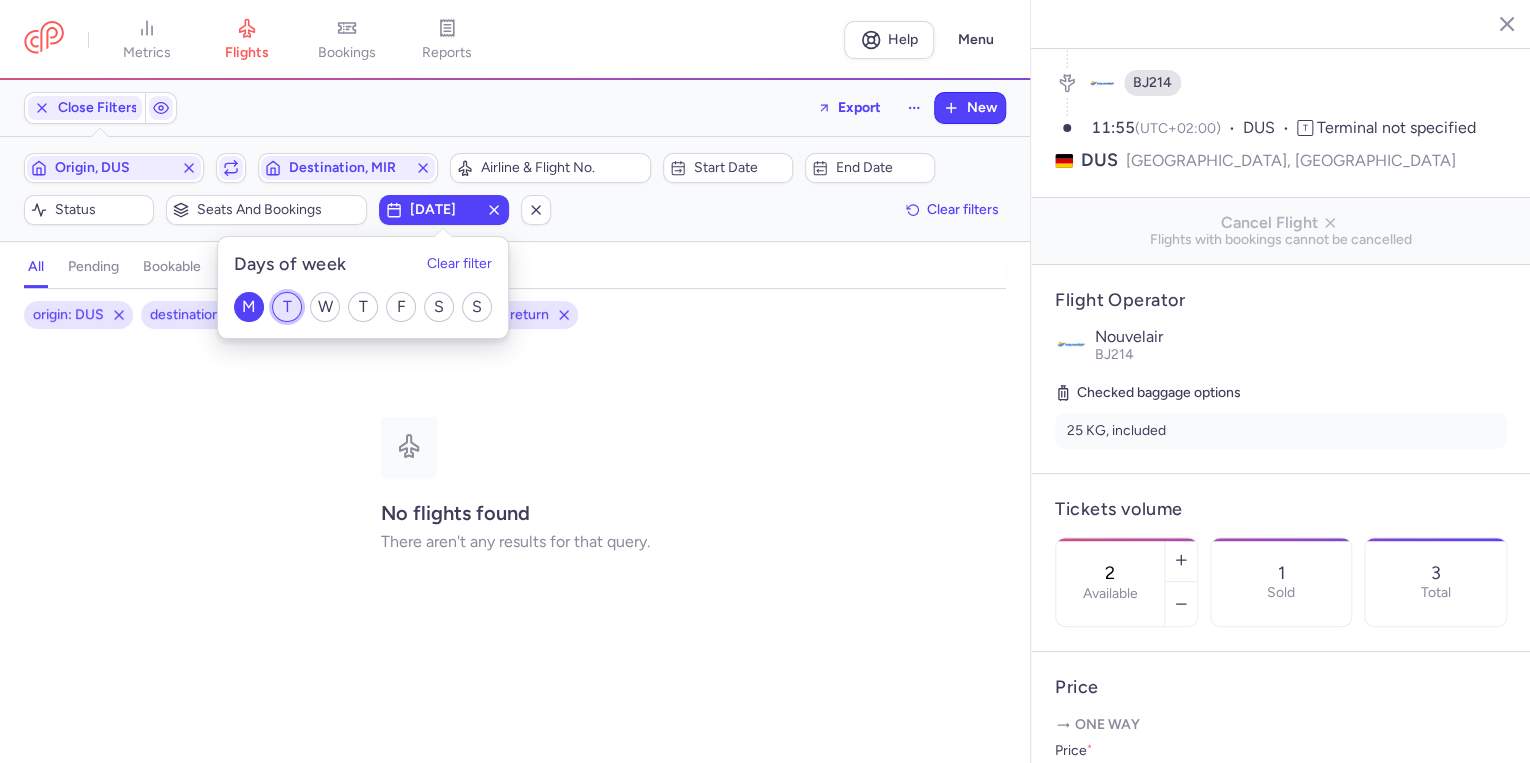 click on "T" at bounding box center (287, 307) 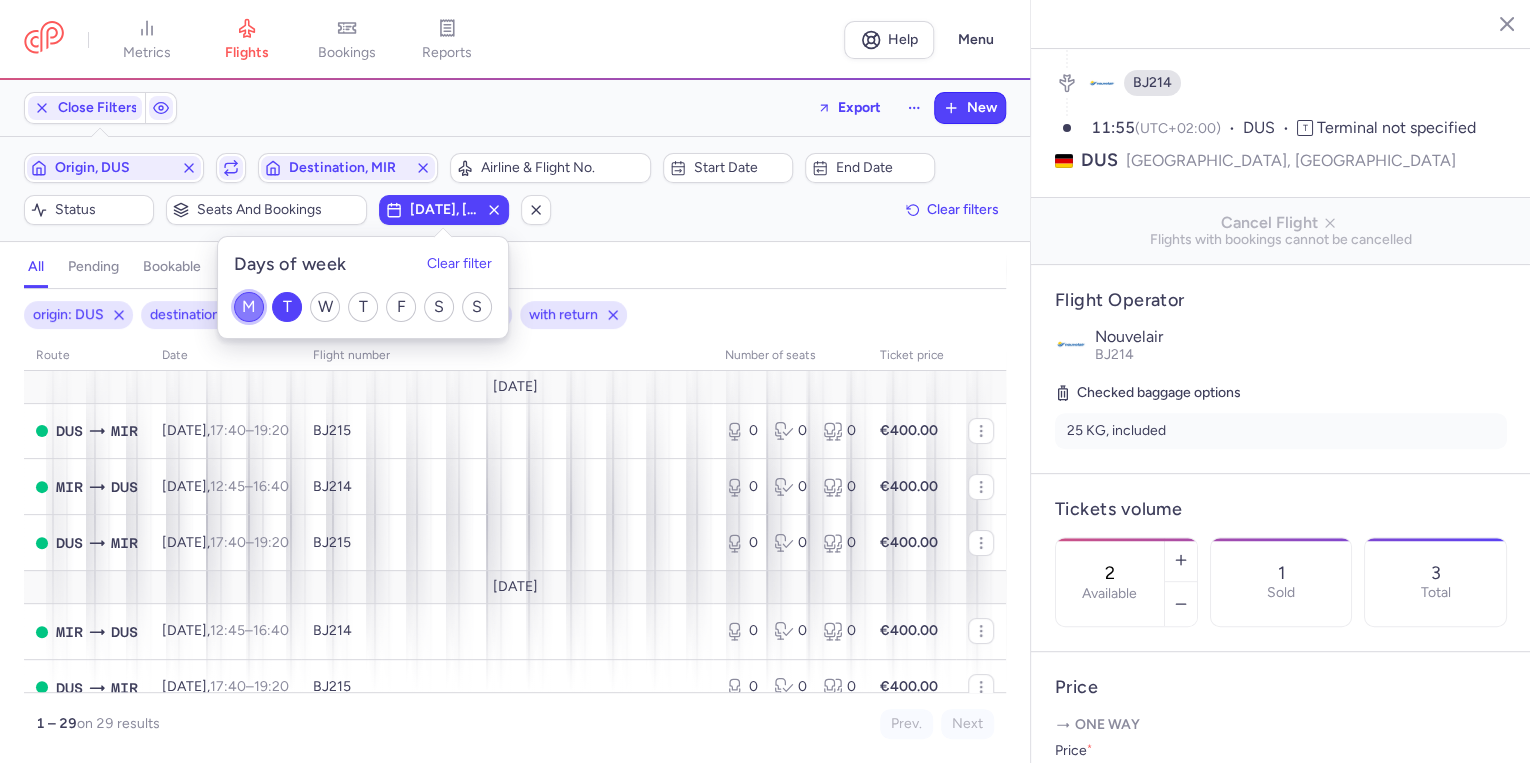 click on "M" at bounding box center [249, 307] 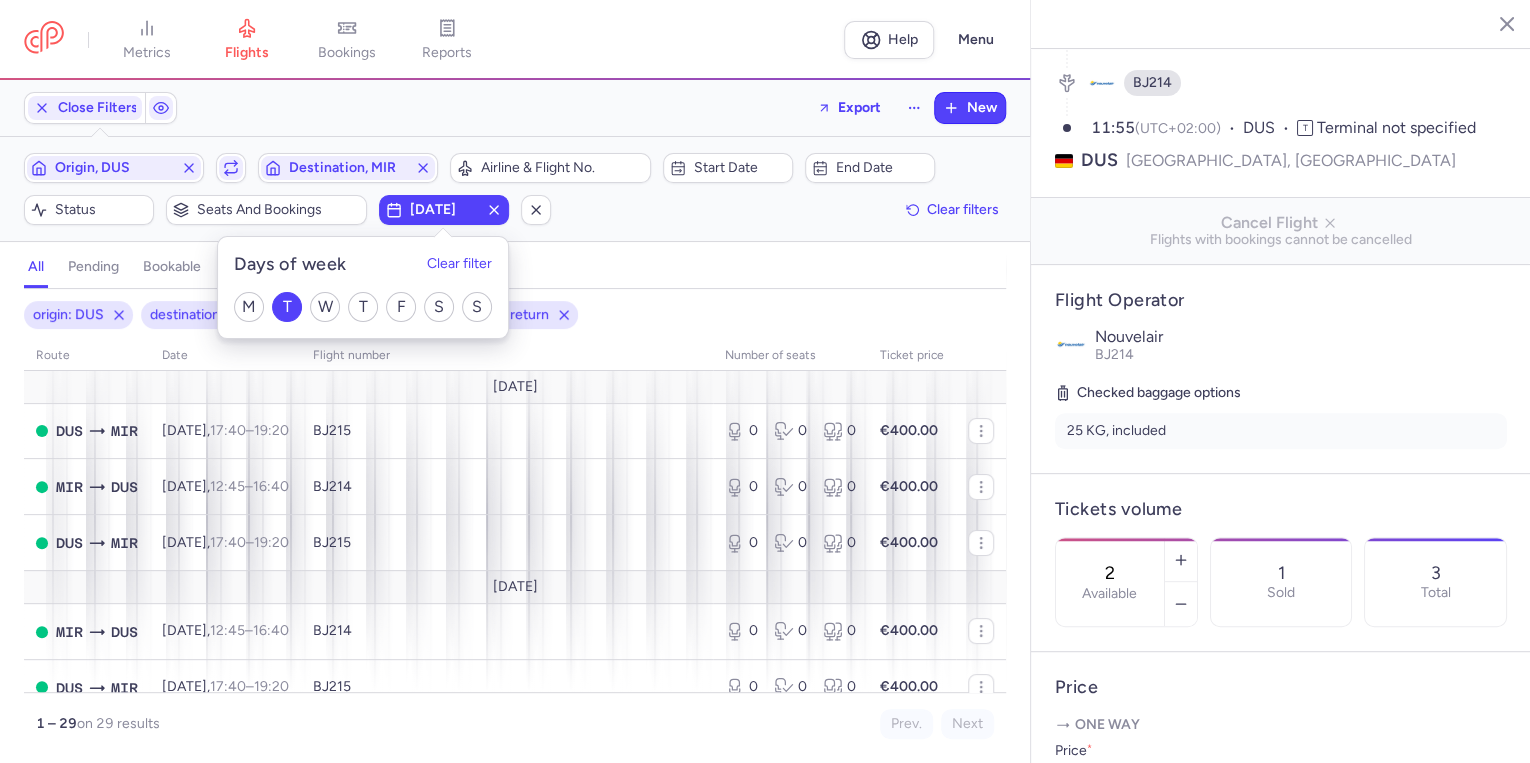 click on "all pending bookable sold out" at bounding box center [515, 271] 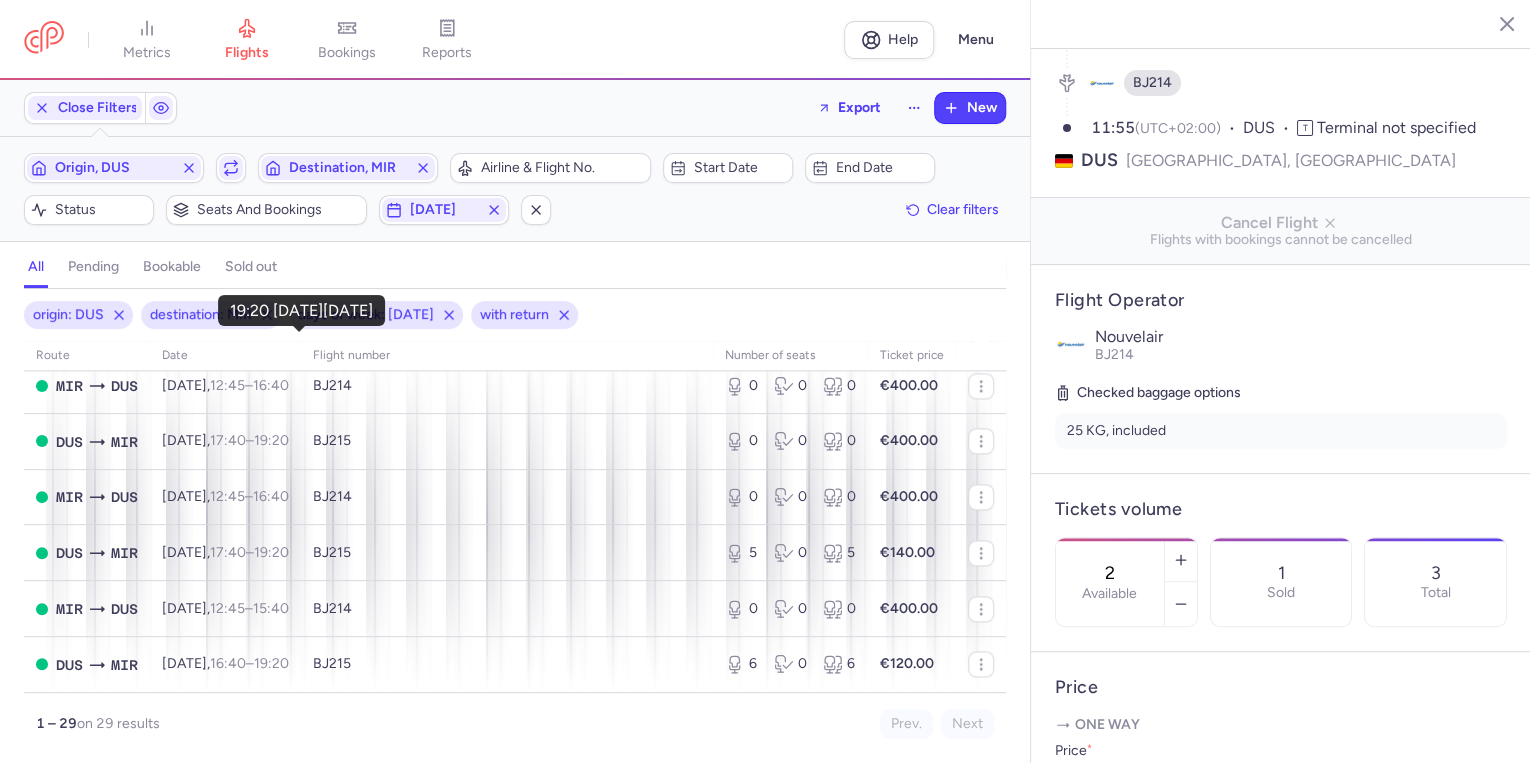 scroll, scrollTop: 1461, scrollLeft: 0, axis: vertical 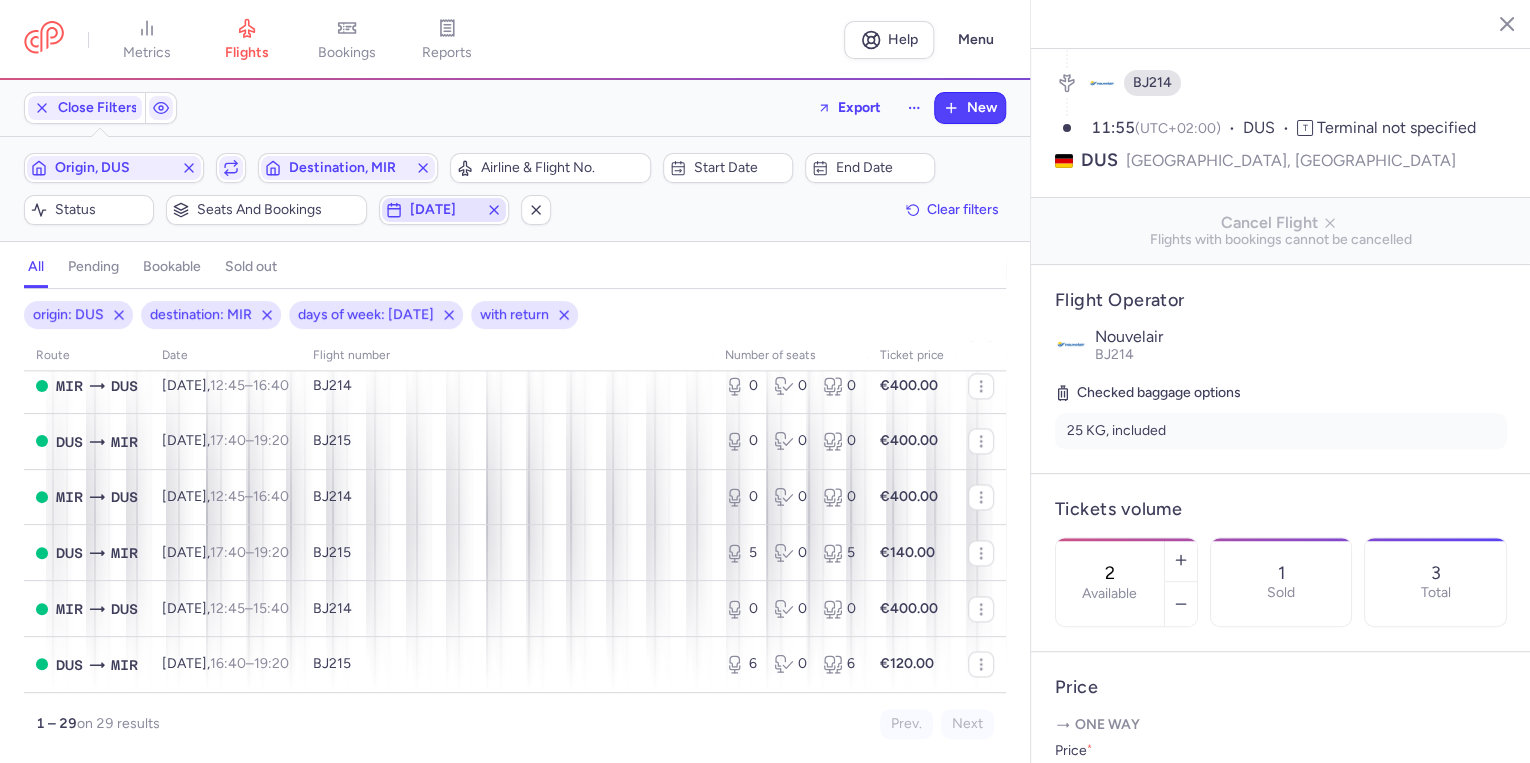 click on "[DATE]" at bounding box center (444, 210) 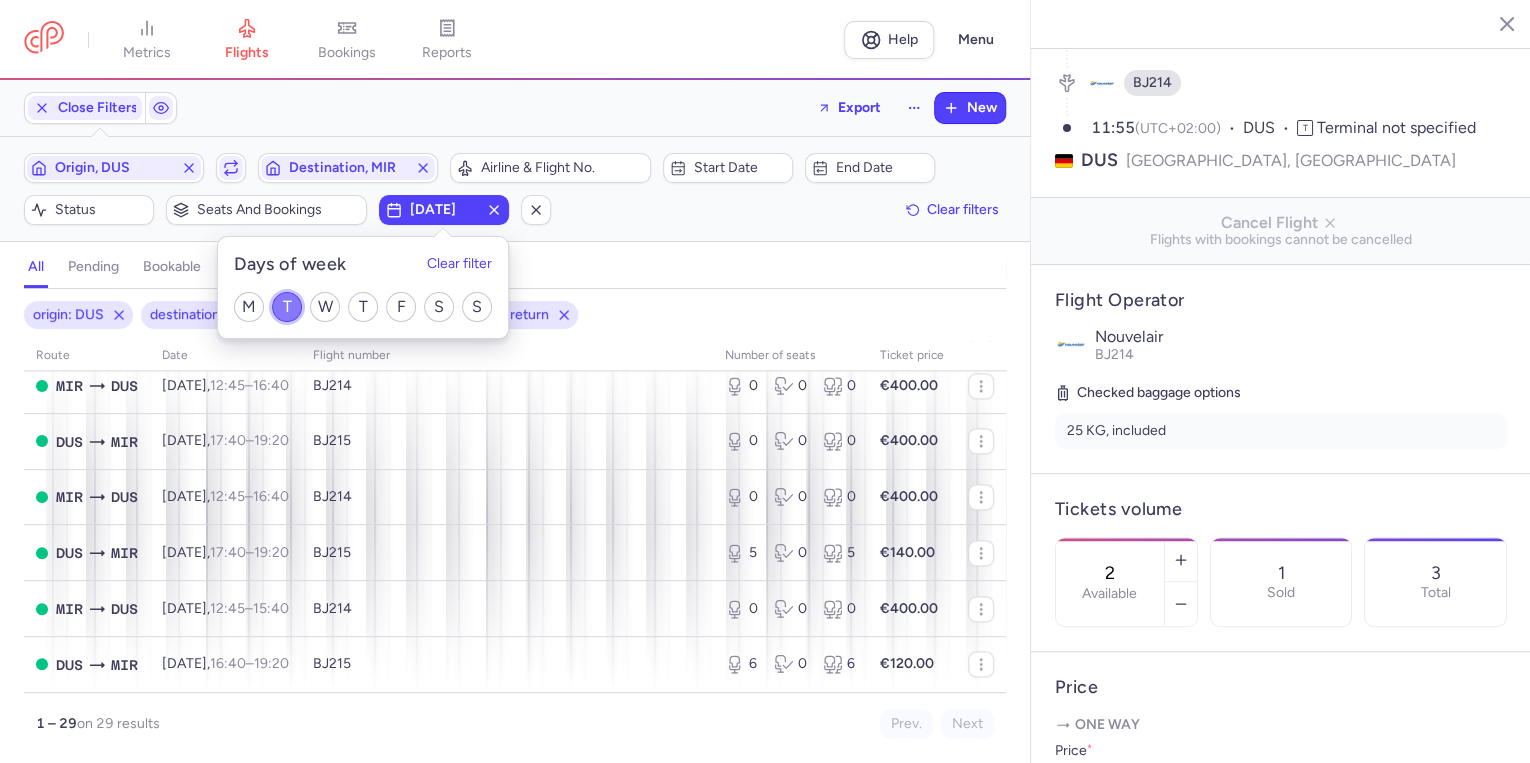 click on "T" at bounding box center (287, 307) 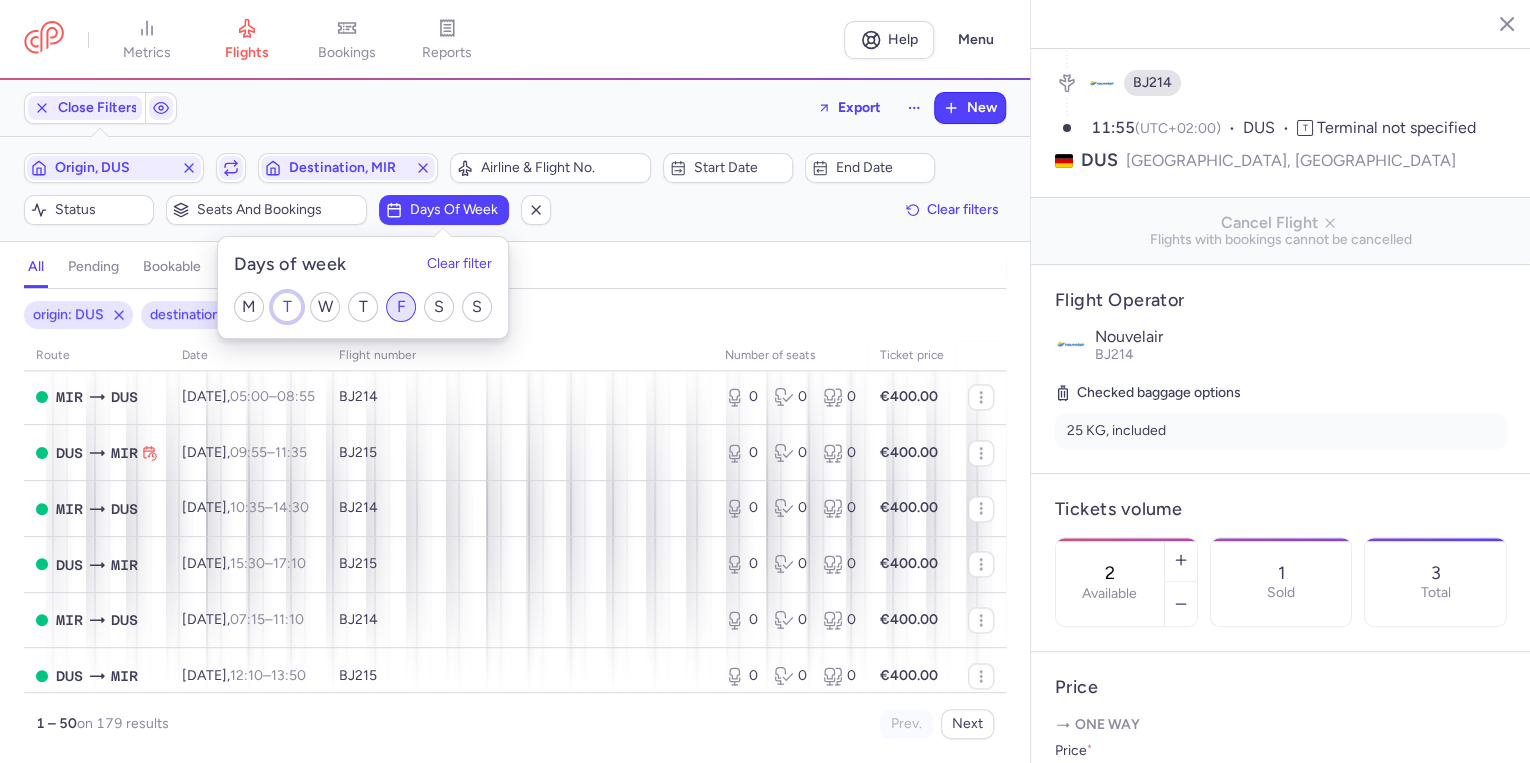 scroll, scrollTop: 1534, scrollLeft: 0, axis: vertical 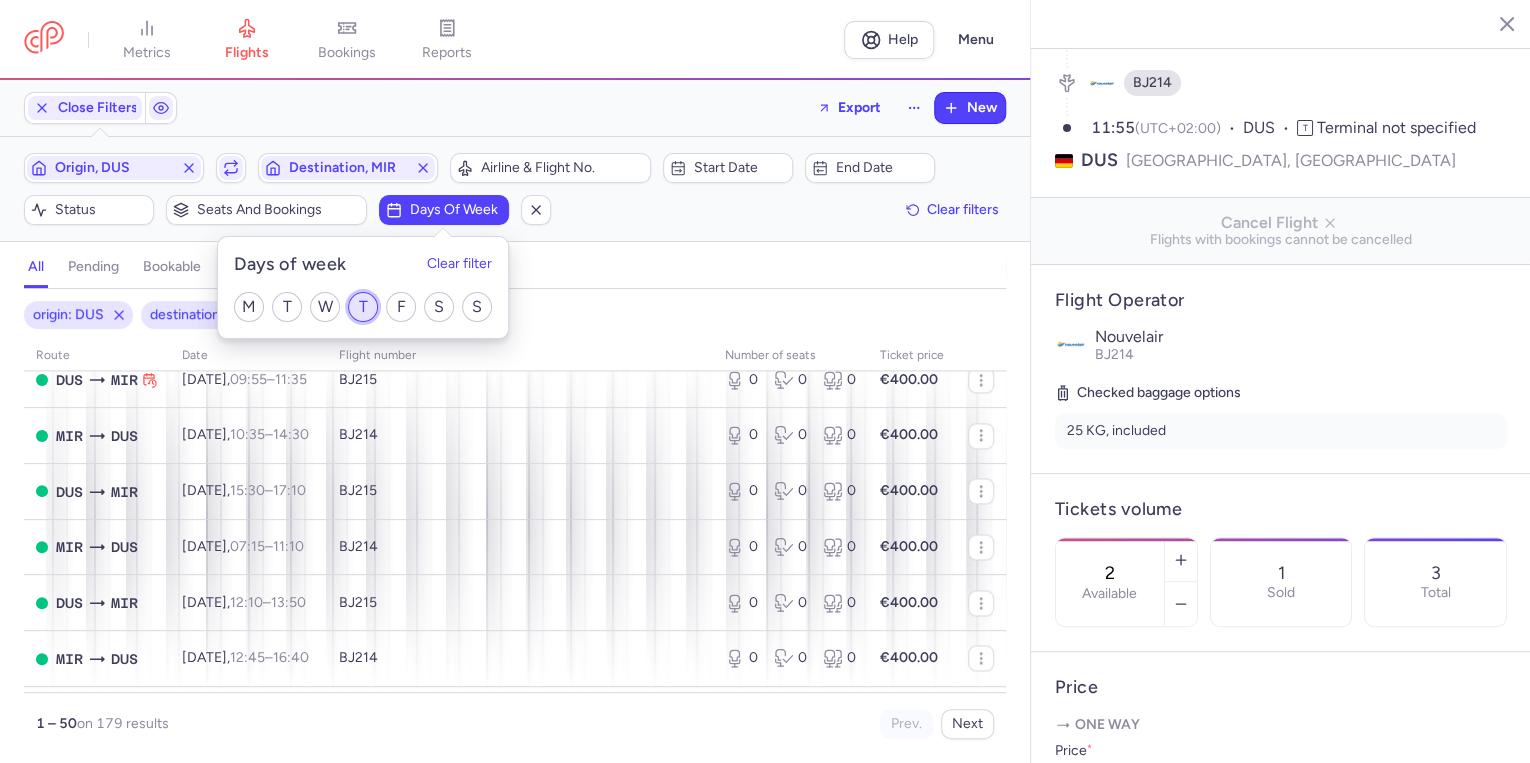 click on "T" at bounding box center [363, 307] 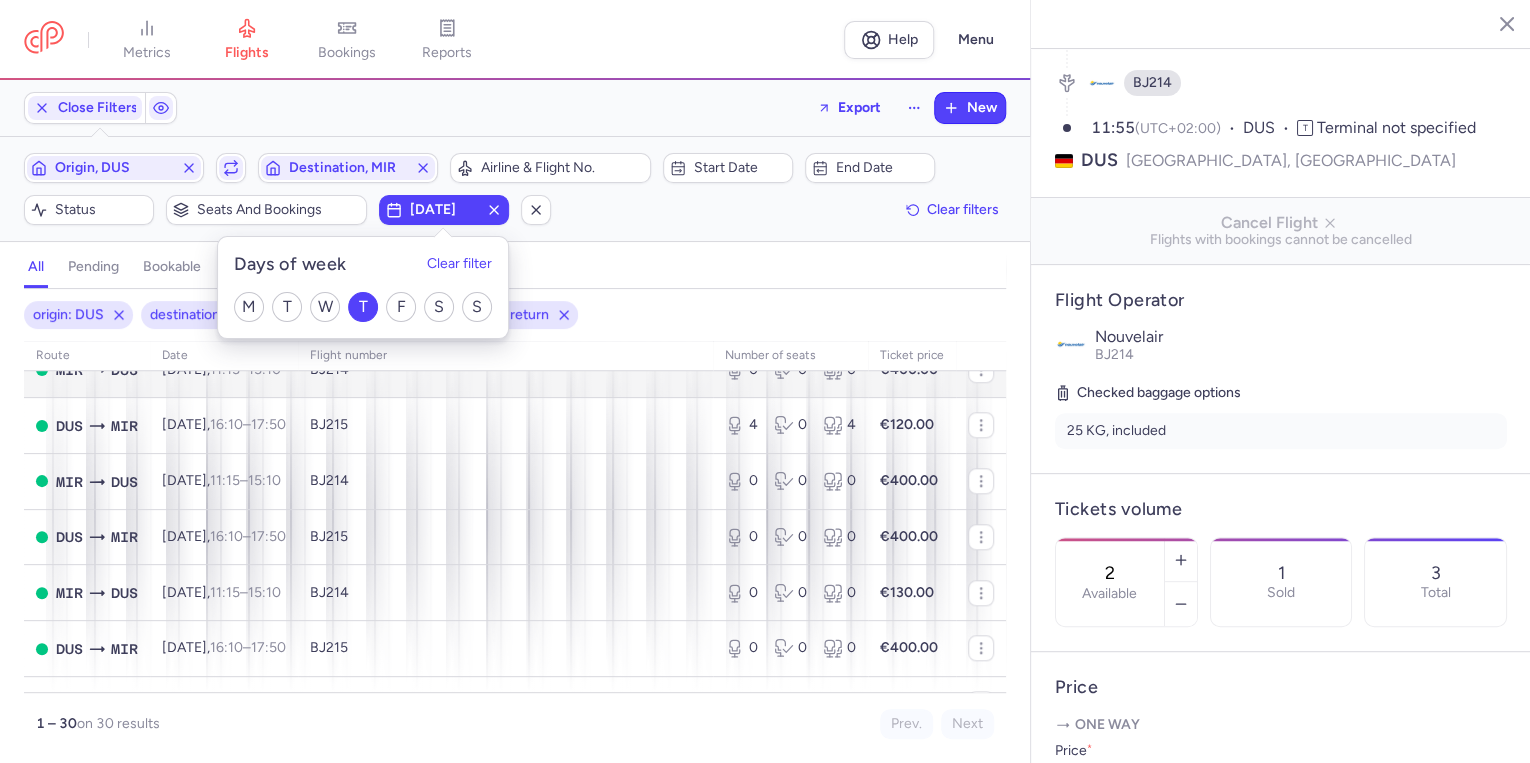 scroll, scrollTop: 960, scrollLeft: 0, axis: vertical 